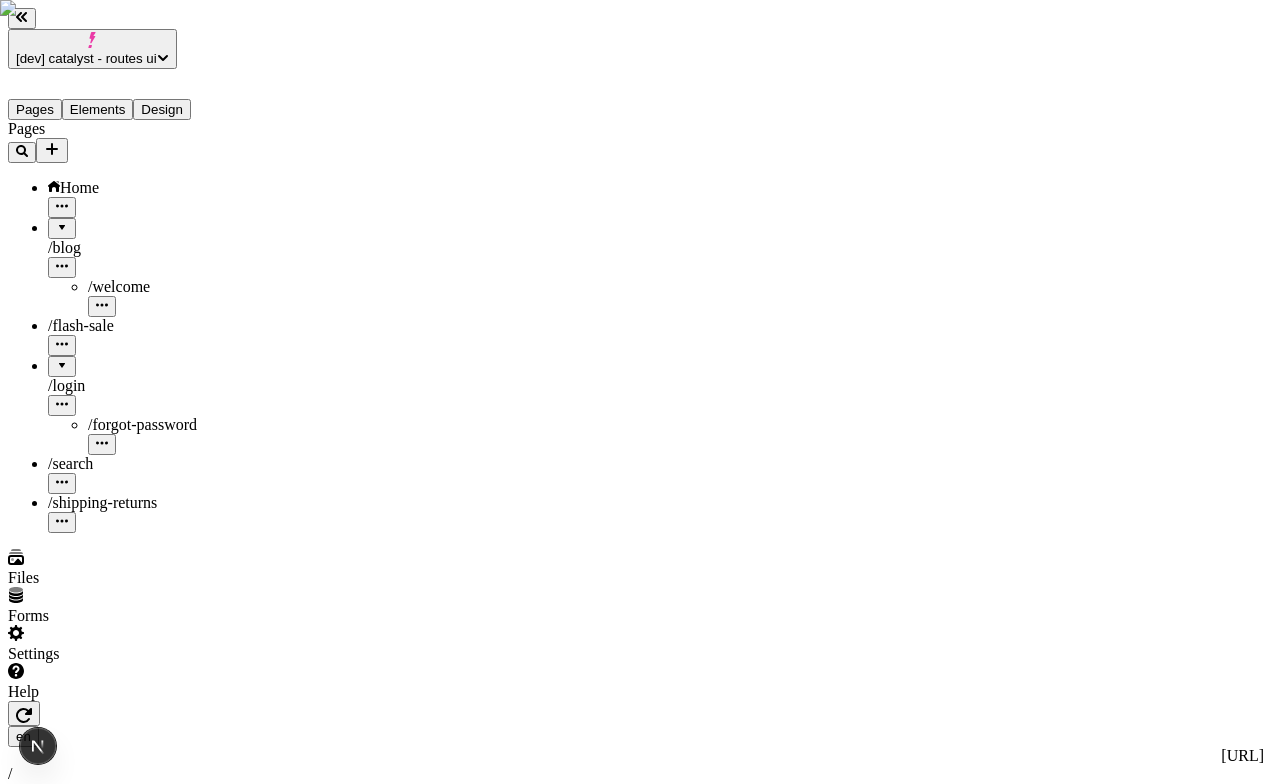 scroll, scrollTop: 0, scrollLeft: 0, axis: both 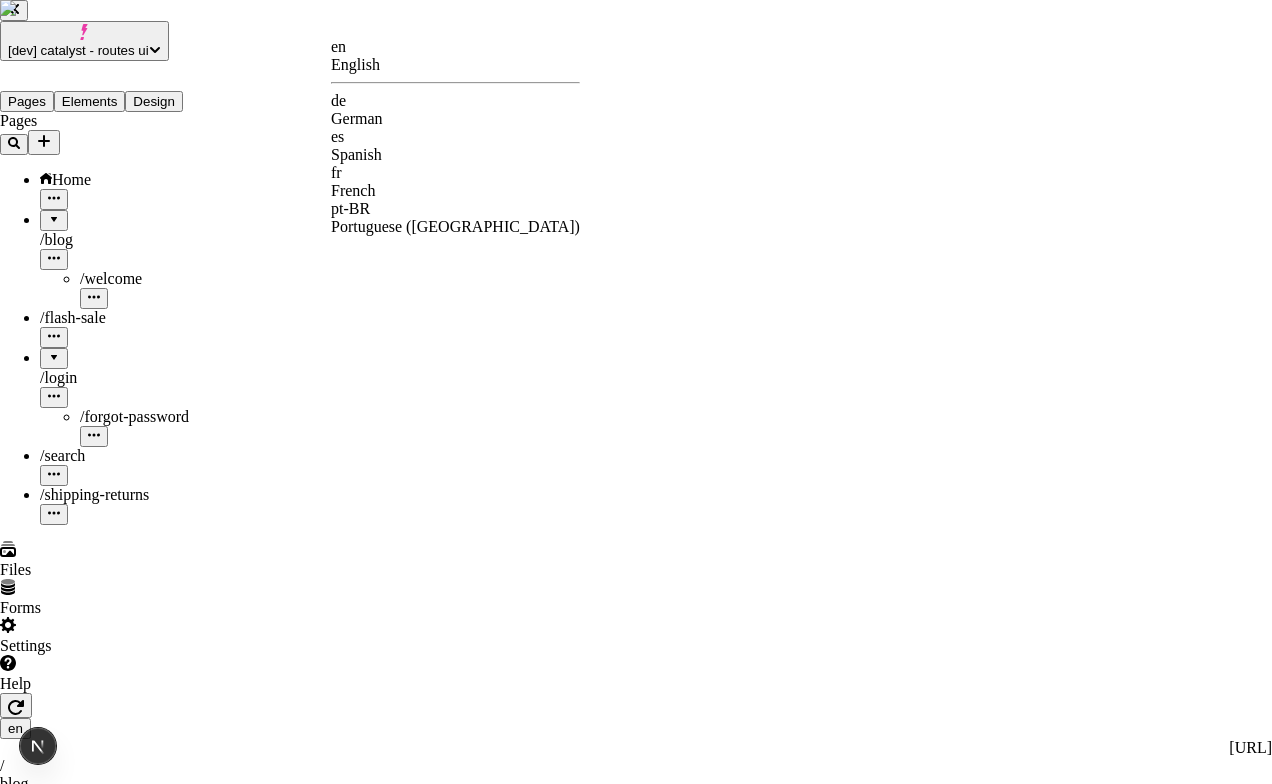 click on "de" at bounding box center [455, 101] 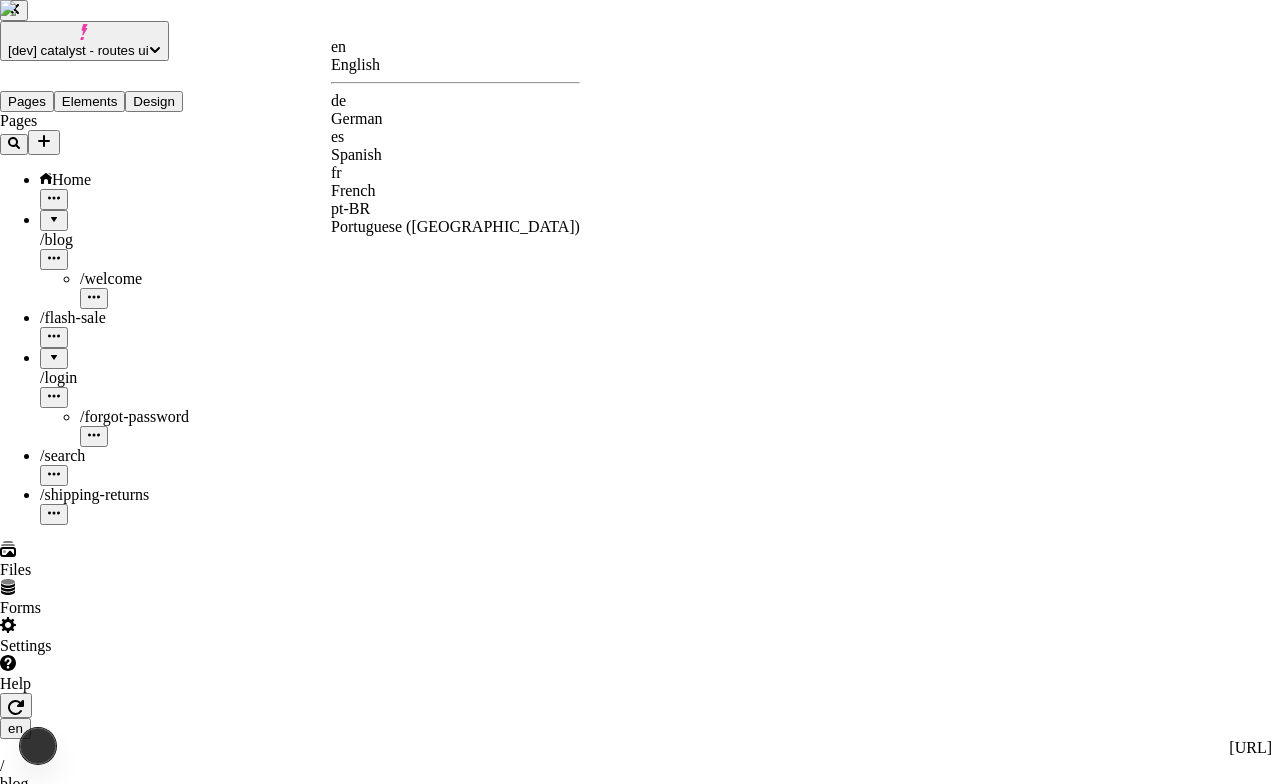 click on "[dev] catalyst - routes ui Pages Elements Design Pages Home / blog / welcome / flash-sale / login / forgot-password / search / shipping-returns Files Forms Settings Help en http://localhost:3110 / blog Desktop Preview Publish S Metadata Online Path /blog Title Description Social Image Choose an image Choose Exclude from search engines Canonical URL Sitemap priority 0.75 Sitemap frequency Hourly Snippets en English de German es Spanish fr French pt-BR Portuguese (Brazil)" at bounding box center [636, 1592] 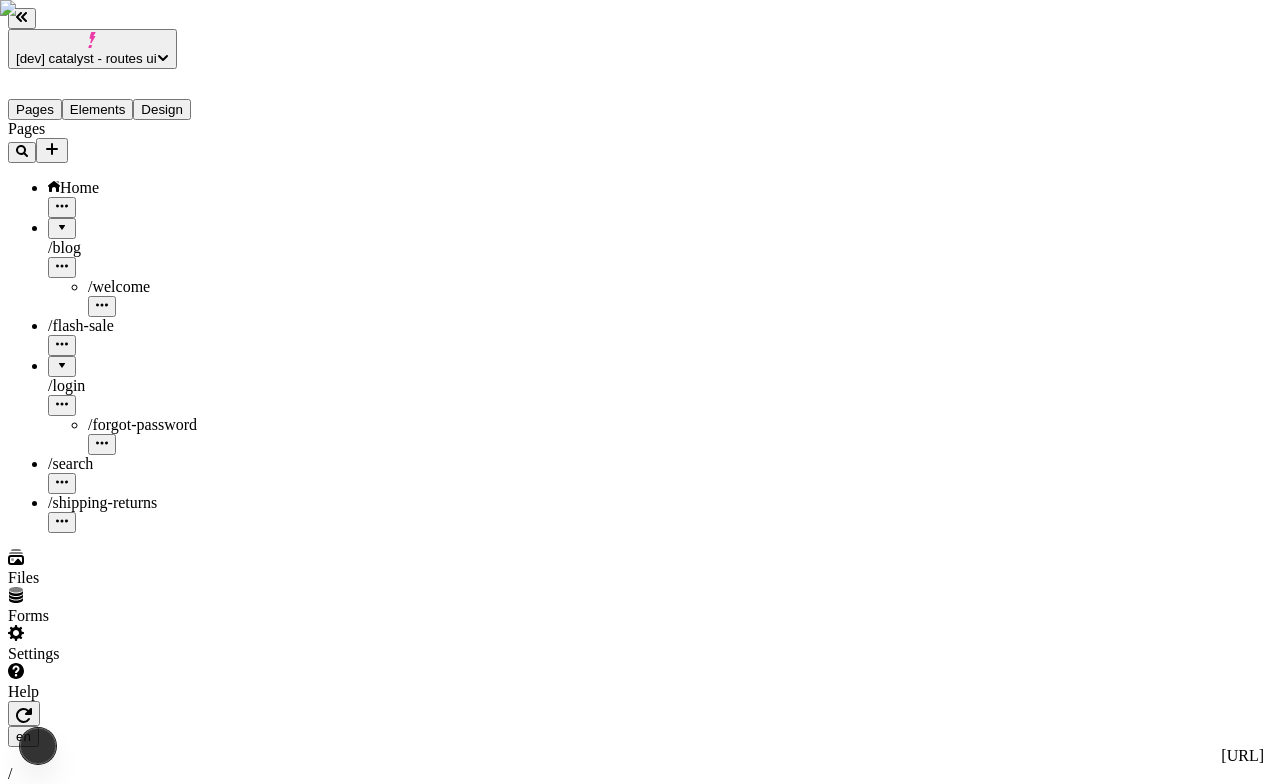 click on "[dev] catalyst - routes ui Pages Elements Design Pages Home / blog / welcome / flash-sale / login / forgot-password / search / shipping-returns Files Forms Settings Help en http://localhost:3110 / blog Desktop Preview Publish S Metadata Online Path /blog Title Description Social Image Choose an image Choose Exclude from search engines Canonical URL Sitemap priority 0.75 Sitemap frequency Hourly Snippets" at bounding box center [636, 1596] 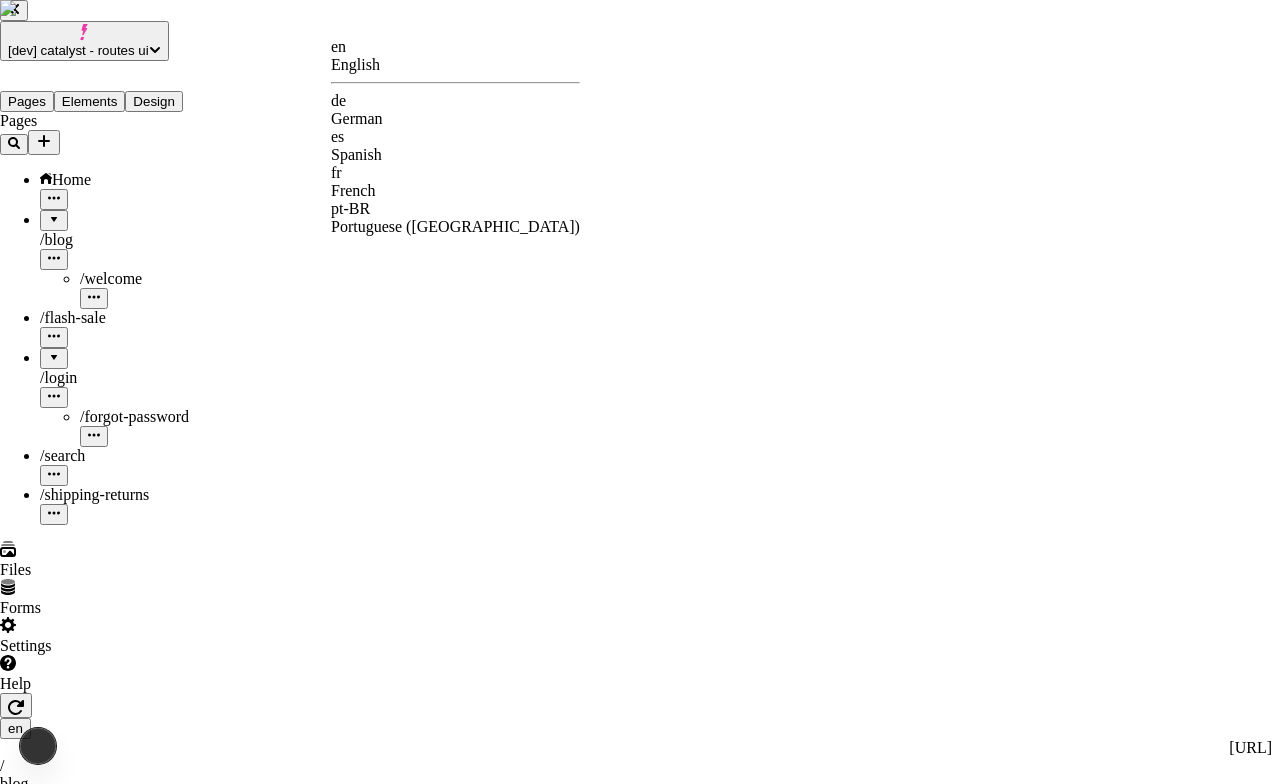 click on "de" at bounding box center [455, 101] 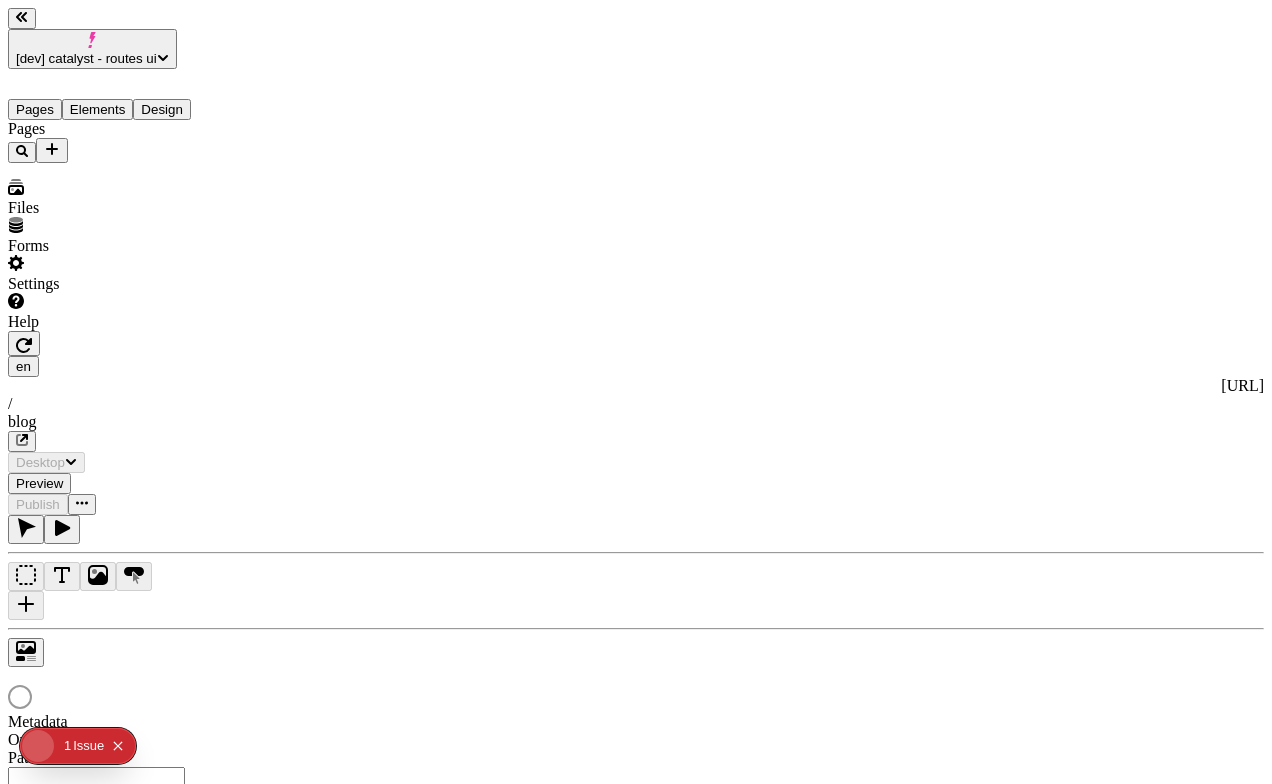scroll, scrollTop: 0, scrollLeft: 0, axis: both 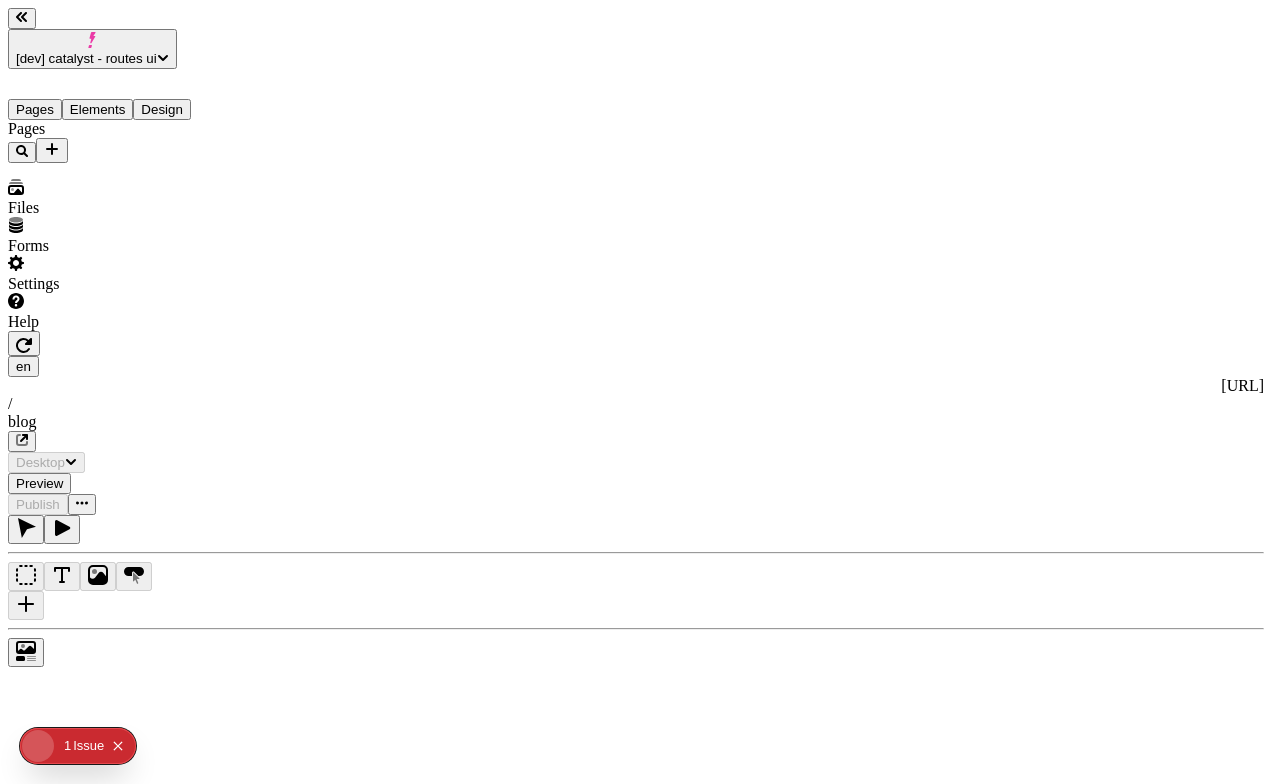 click on "/blog" at bounding box center [96, 927] 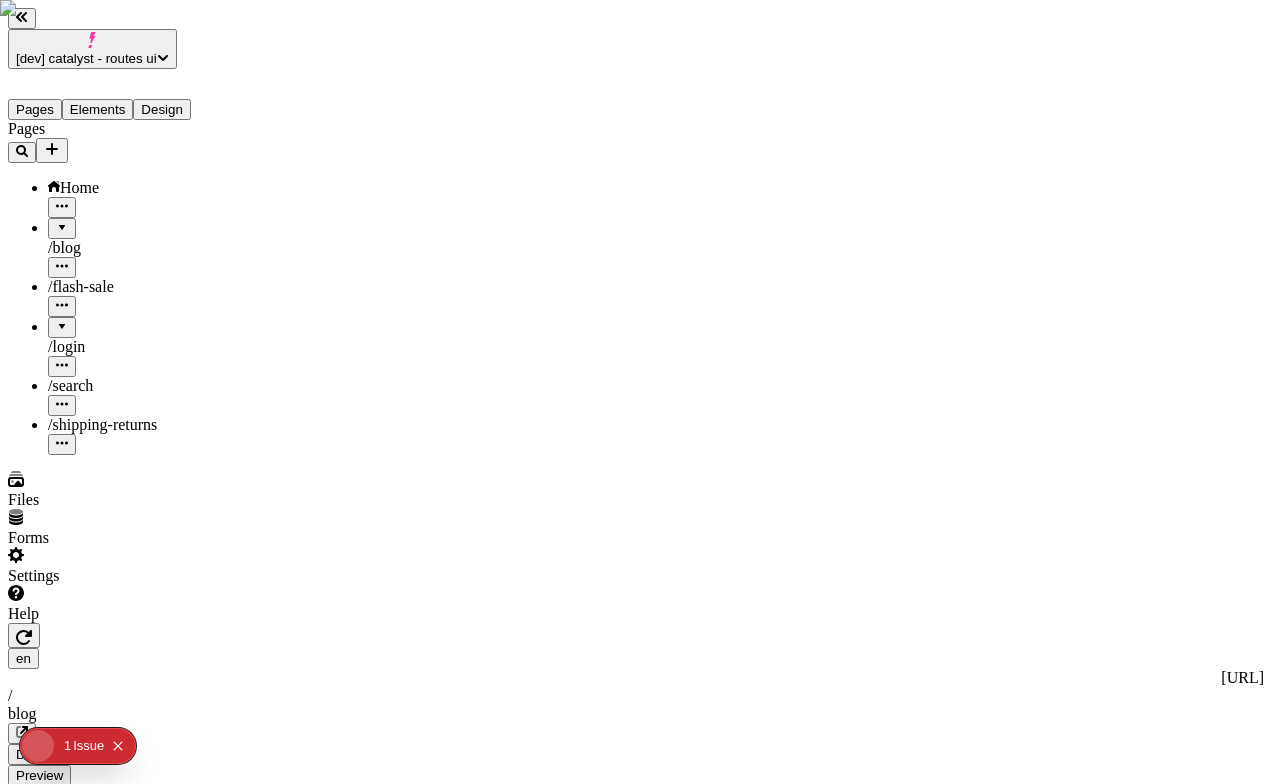 scroll, scrollTop: 0, scrollLeft: 0, axis: both 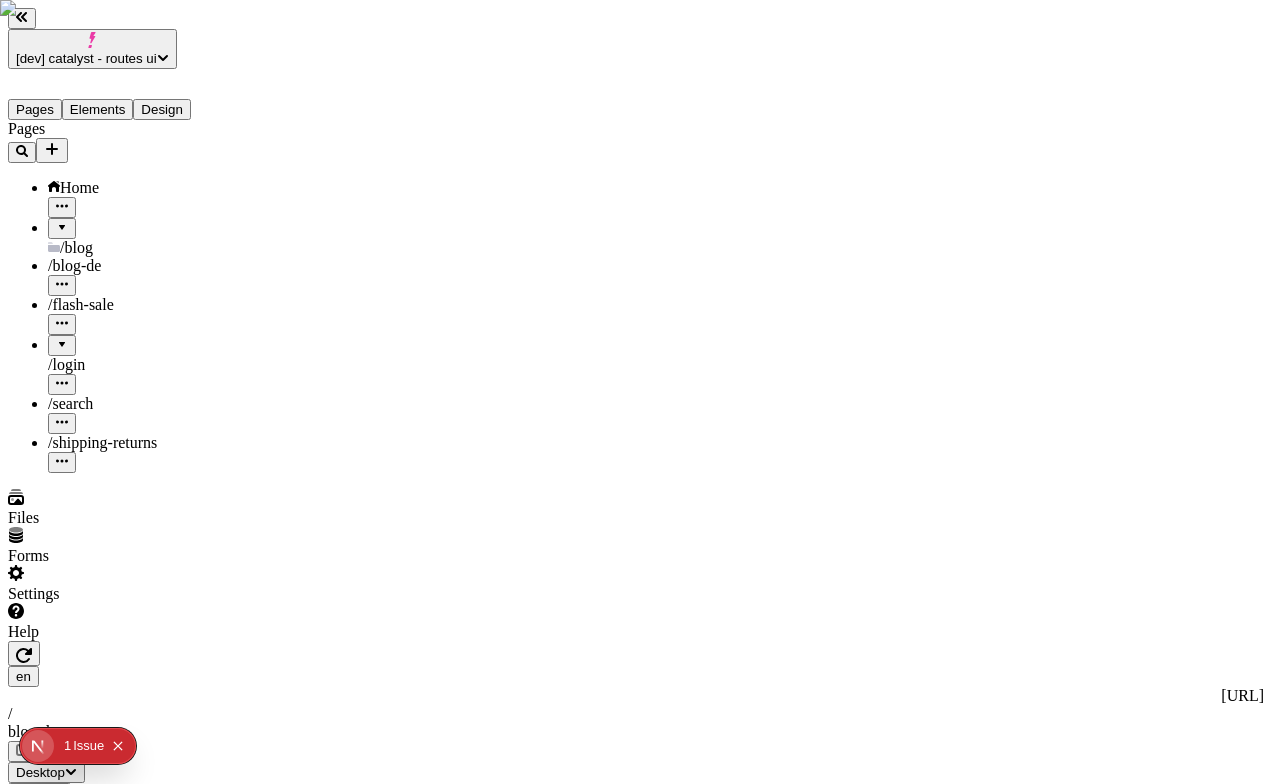 click on "/blog-de" at bounding box center [96, 2566] 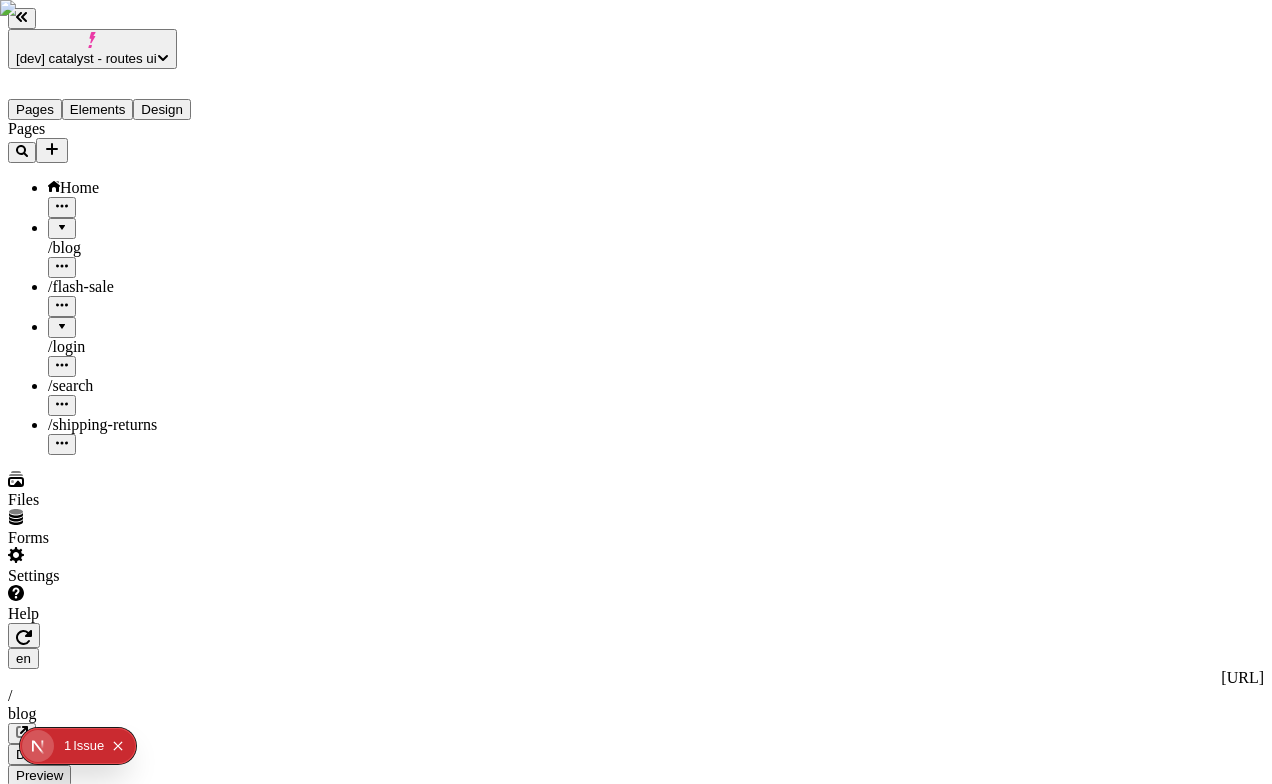 click on "en [URL] / blog" at bounding box center (636, 696) 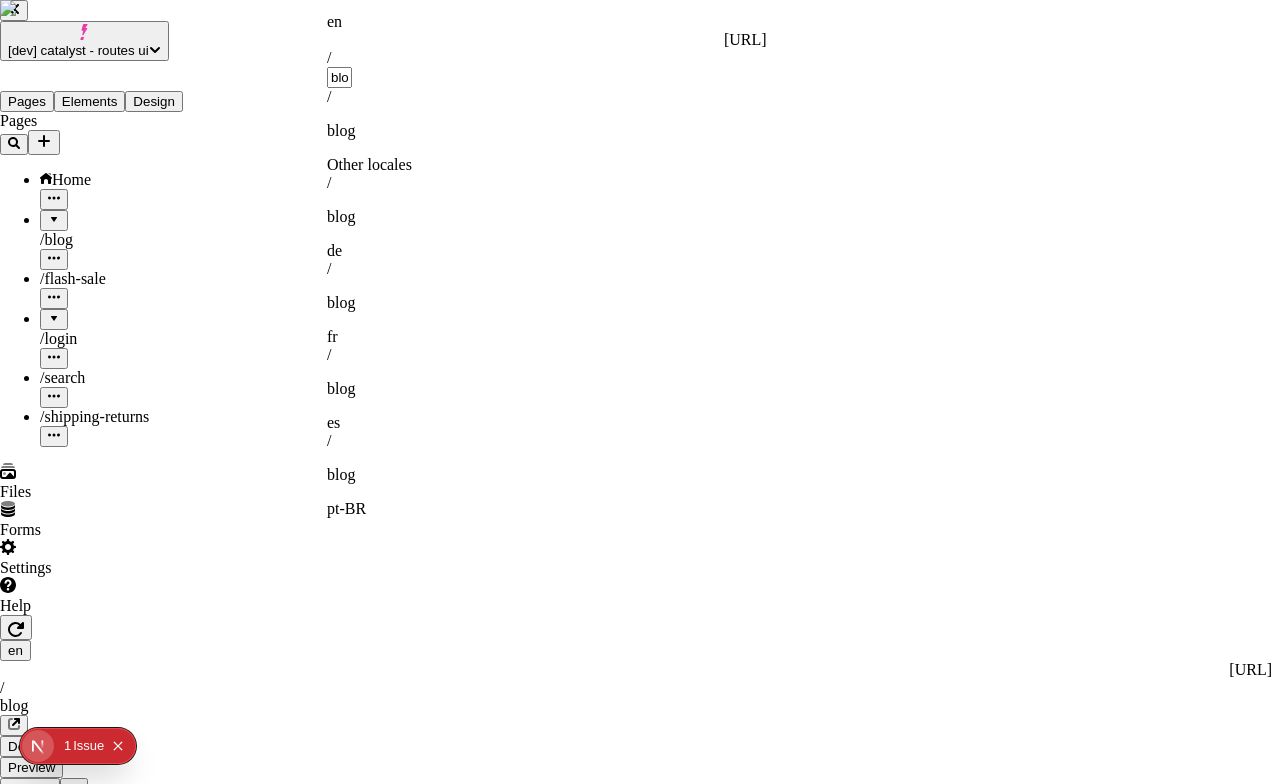 click on "blog" at bounding box center [341, 216] 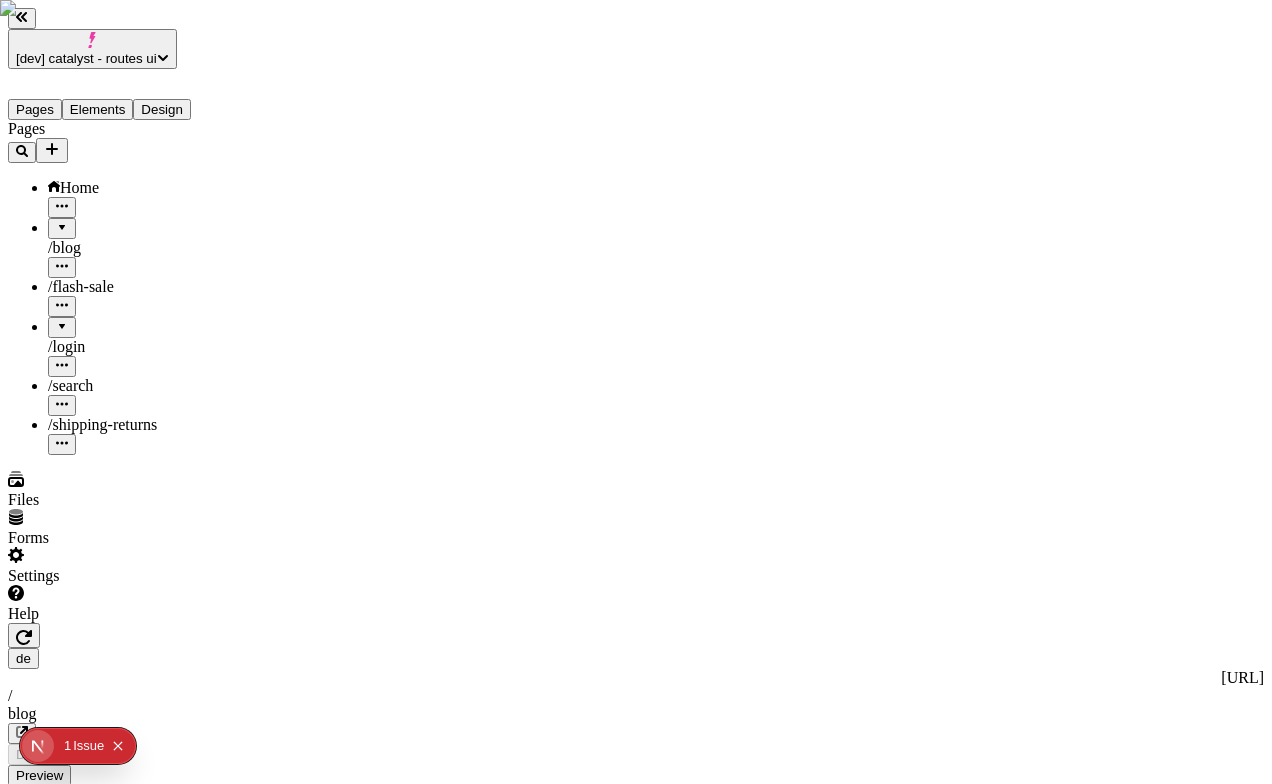 click on "/blog" at bounding box center [96, 2576] 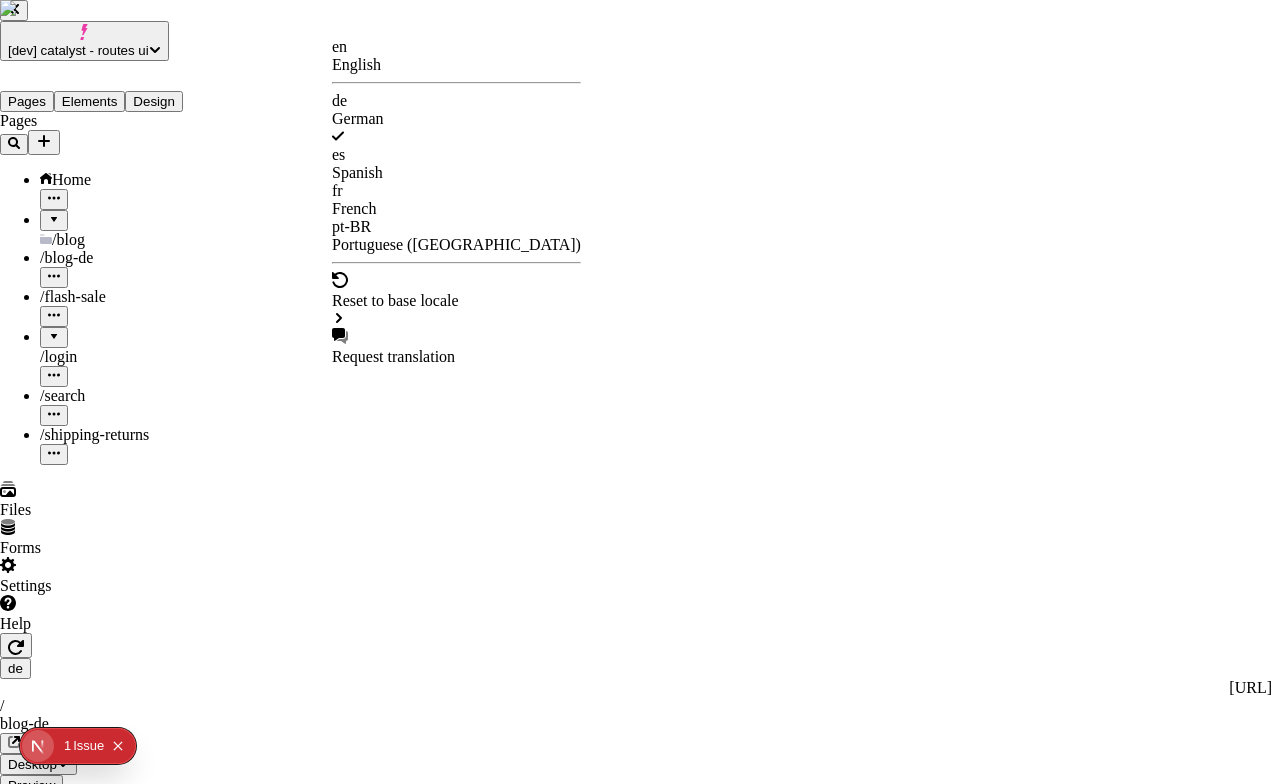 click on "[dev] catalyst - routes ui Pages Elements Design Pages Home / blog / blog-de / flash-sale / login / search / shipping-returns Files Forms Settings Help de [URL] / blog-de Desktop Preview Publish S Metadata Online Path /blog-de Title Description Social Image Choose an image Choose Exclude from search engines Canonical URL Sitemap priority 0.75 Sitemap frequency Hourly Snippets en English de German es Spanish fr French pt-BR Portuguese ([GEOGRAPHIC_DATA]) Reset to base locale Request translation" at bounding box center [636, 1563] 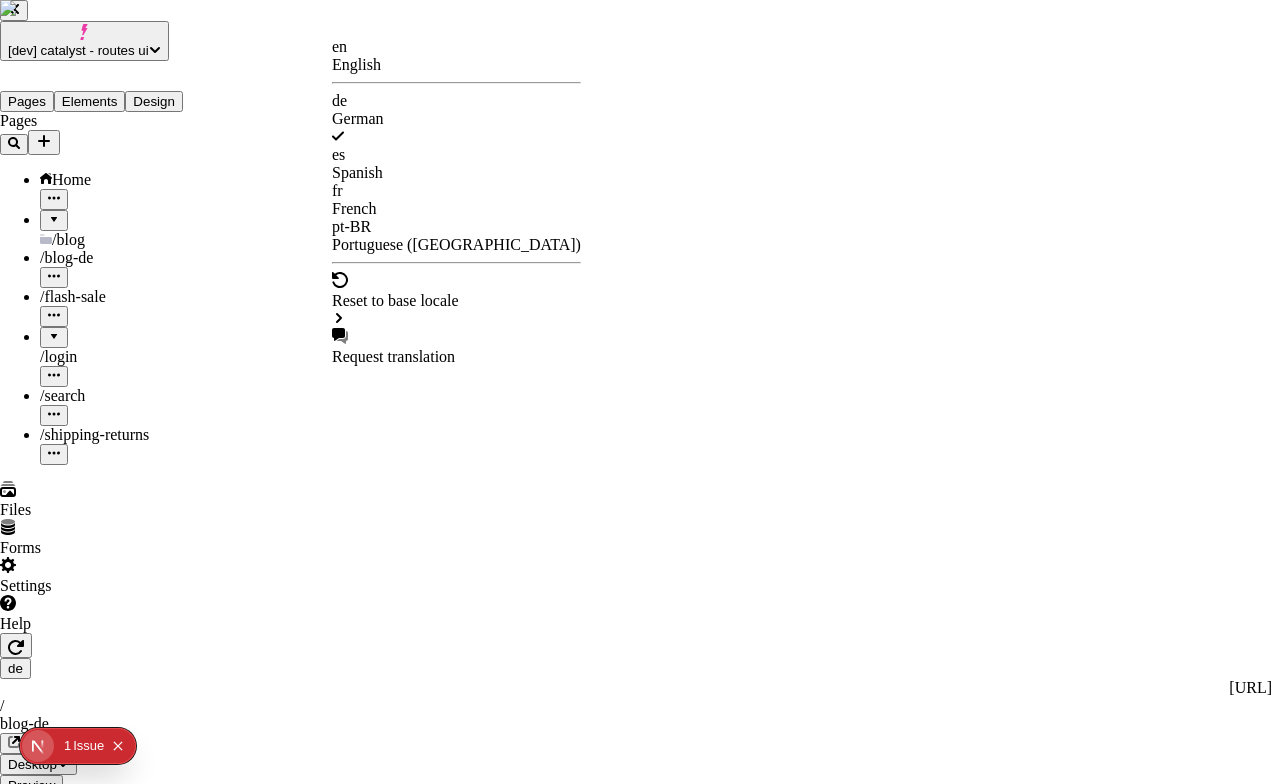 click on "en" at bounding box center [456, 47] 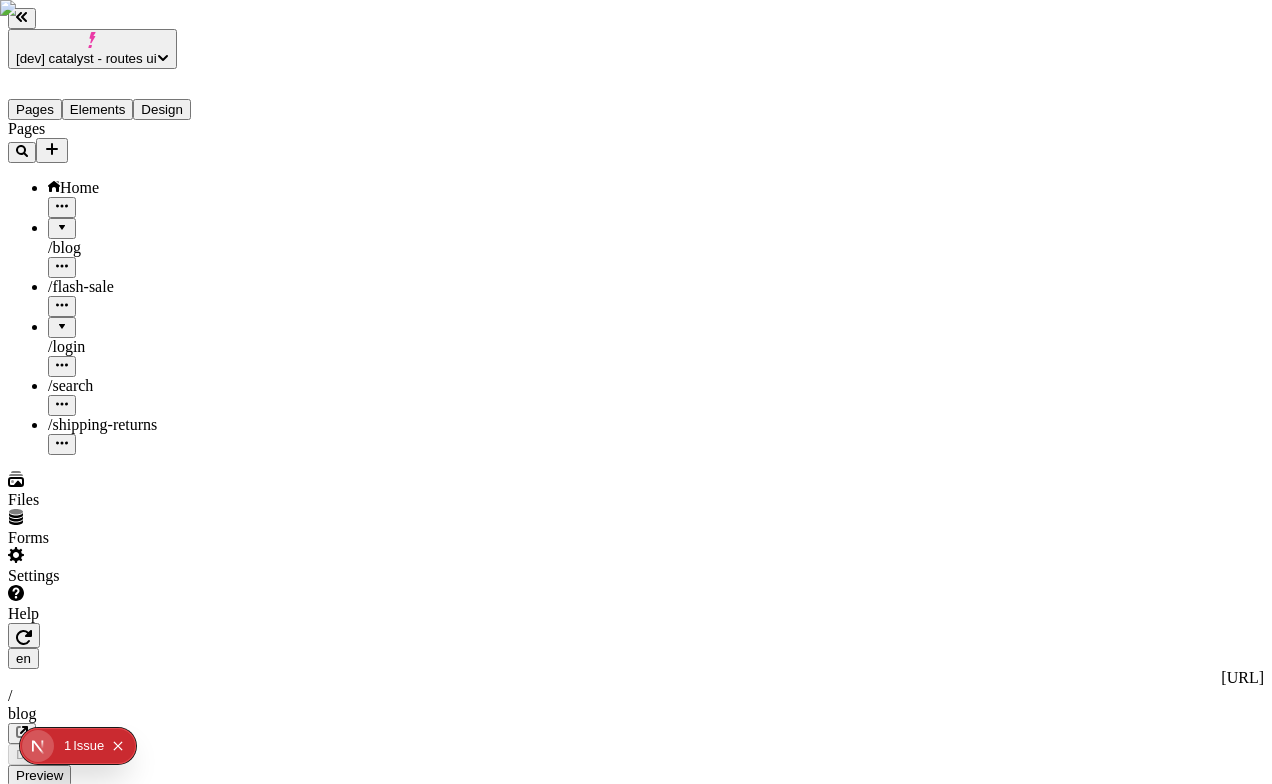 click on "[dev] catalyst - routes ui Pages Elements Design Pages Home / blog / flash-sale / login / search / shipping-returns Files Forms Settings Help en [URL] / blog Desktop Preview Publish S Metadata Online Path /blog Title Description Social Image Choose an image Choose Exclude from search engines Canonical URL Sitemap priority 0.75 Sitemap frequency Hourly Snippets" at bounding box center (636, 1571) 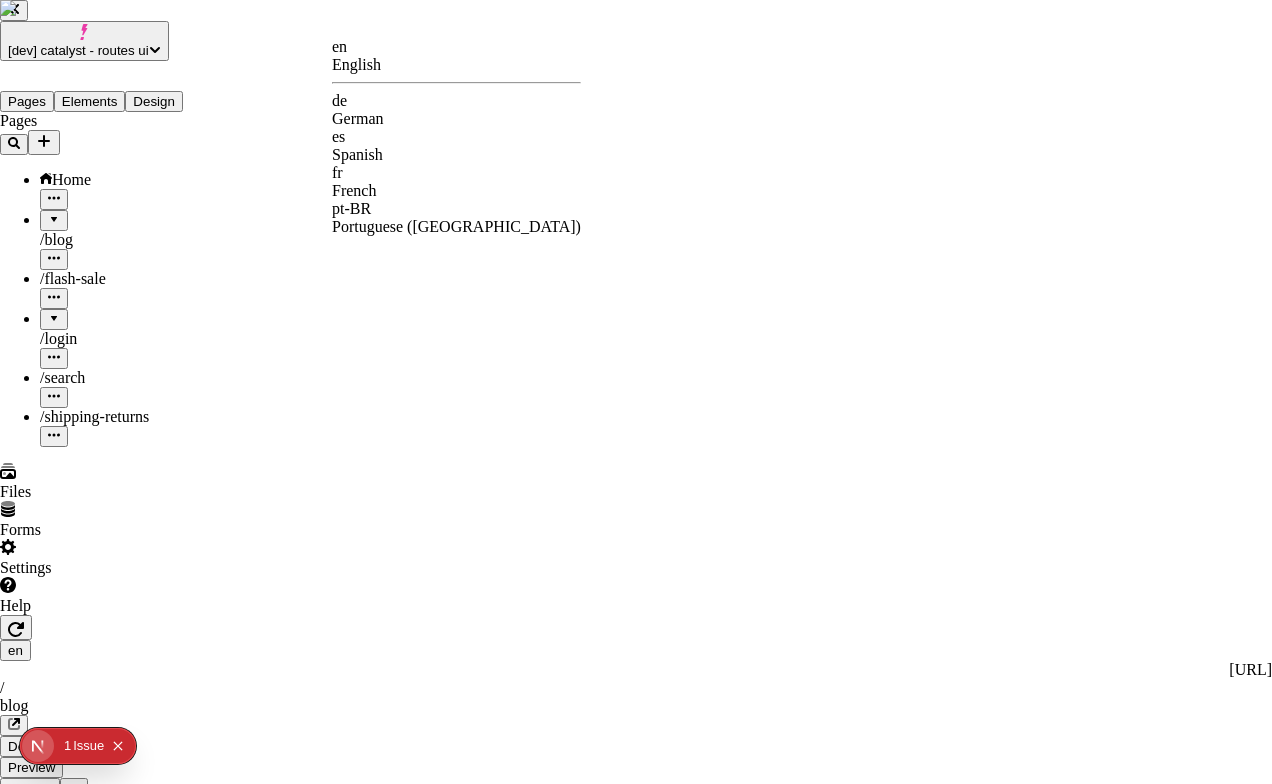 click on "en" at bounding box center [456, 47] 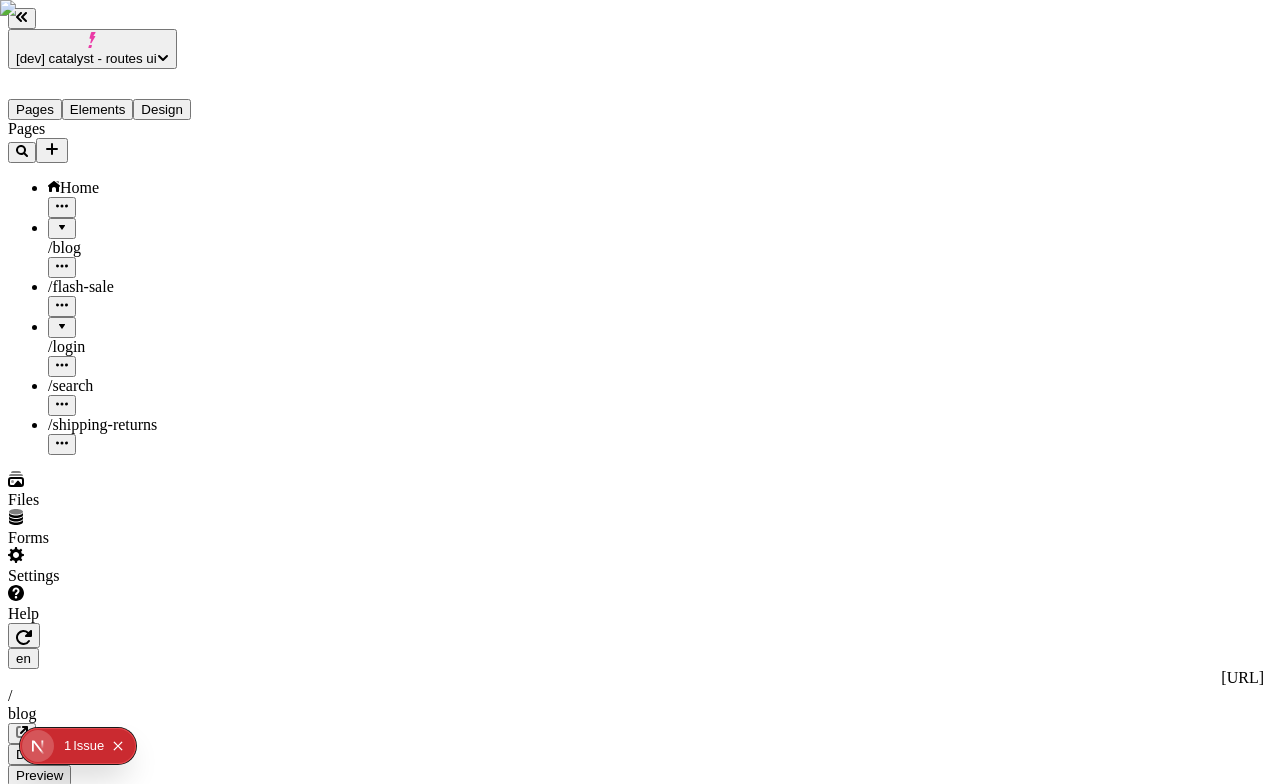 click on "[dev] catalyst - routes ui Pages Elements Design Pages Home / blog / flash-sale / login / search / shipping-returns Files Forms Settings Help en [URL] / blog Desktop Preview Publish S Metadata Online Path /blog Title Description Social Image Choose an image Choose Exclude from search engines Canonical URL Sitemap priority 0.75 Sitemap frequency Hourly Snippets" at bounding box center (636, 1557) 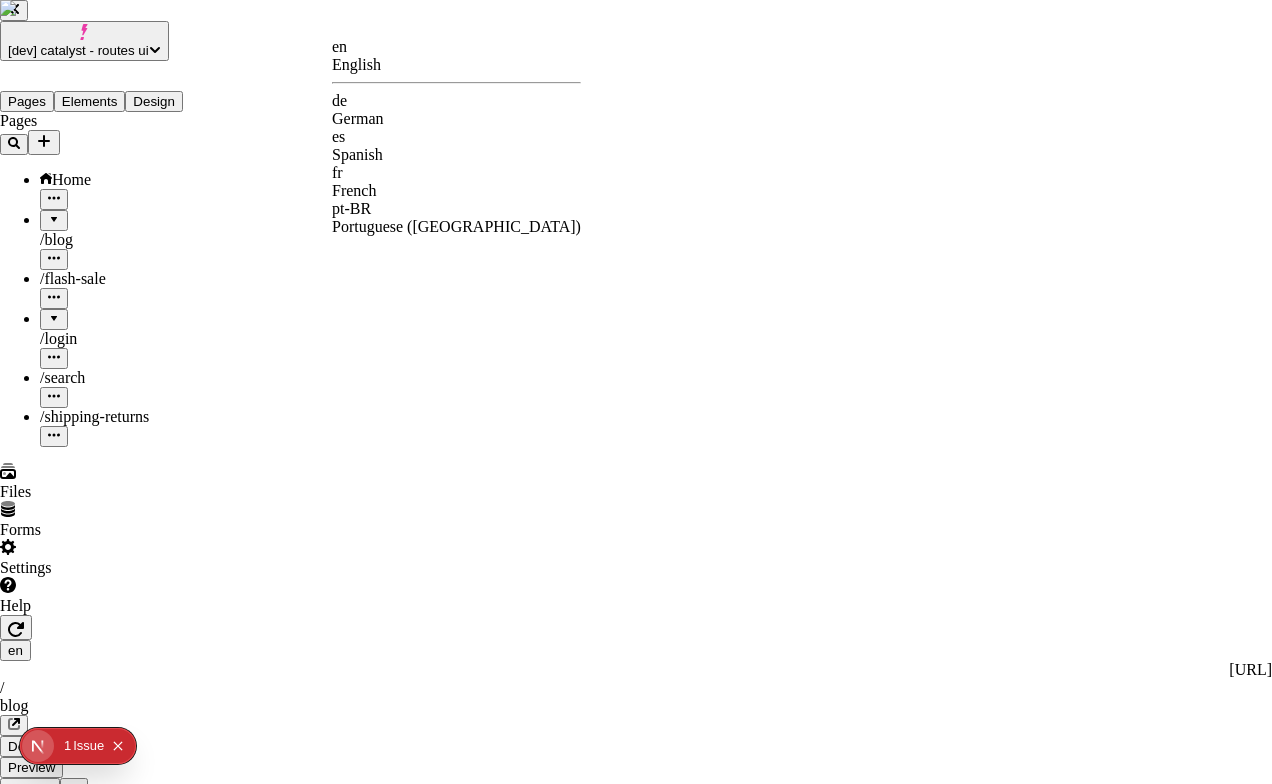 click on "de" at bounding box center (456, 101) 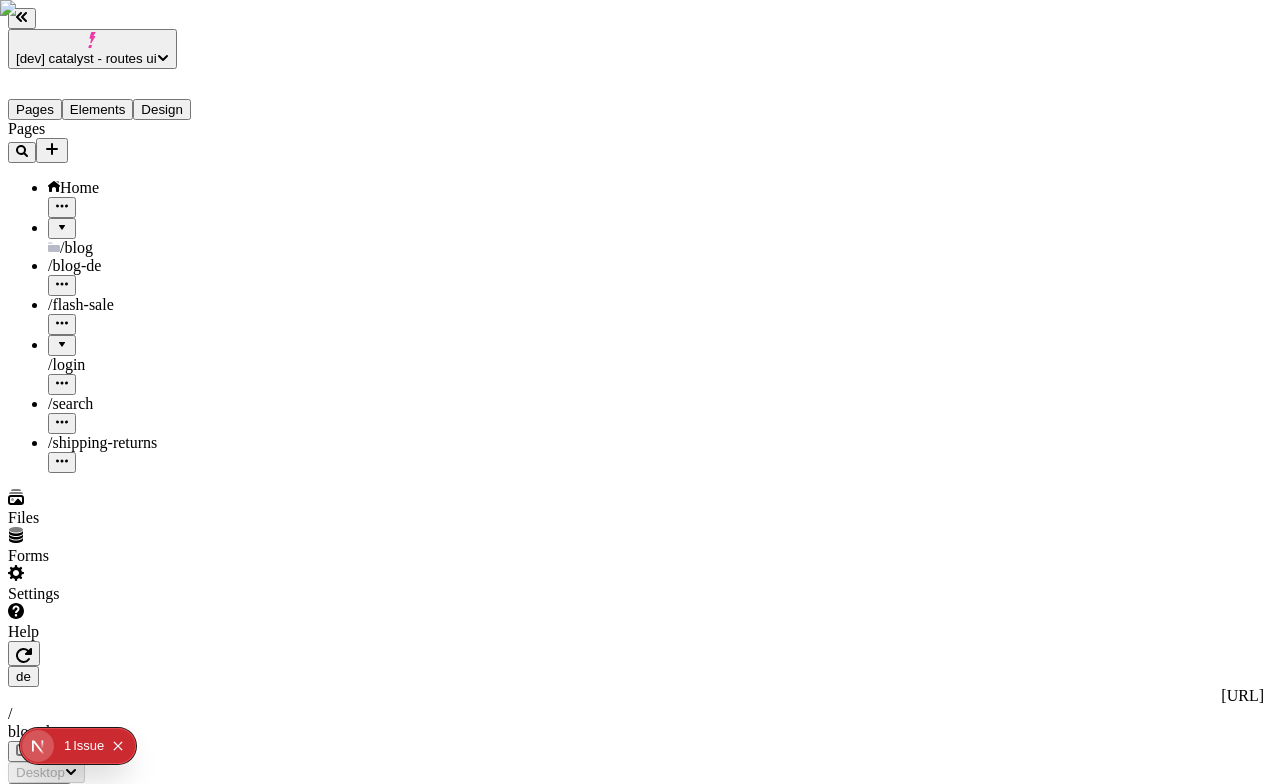 click at bounding box center (62, 221) 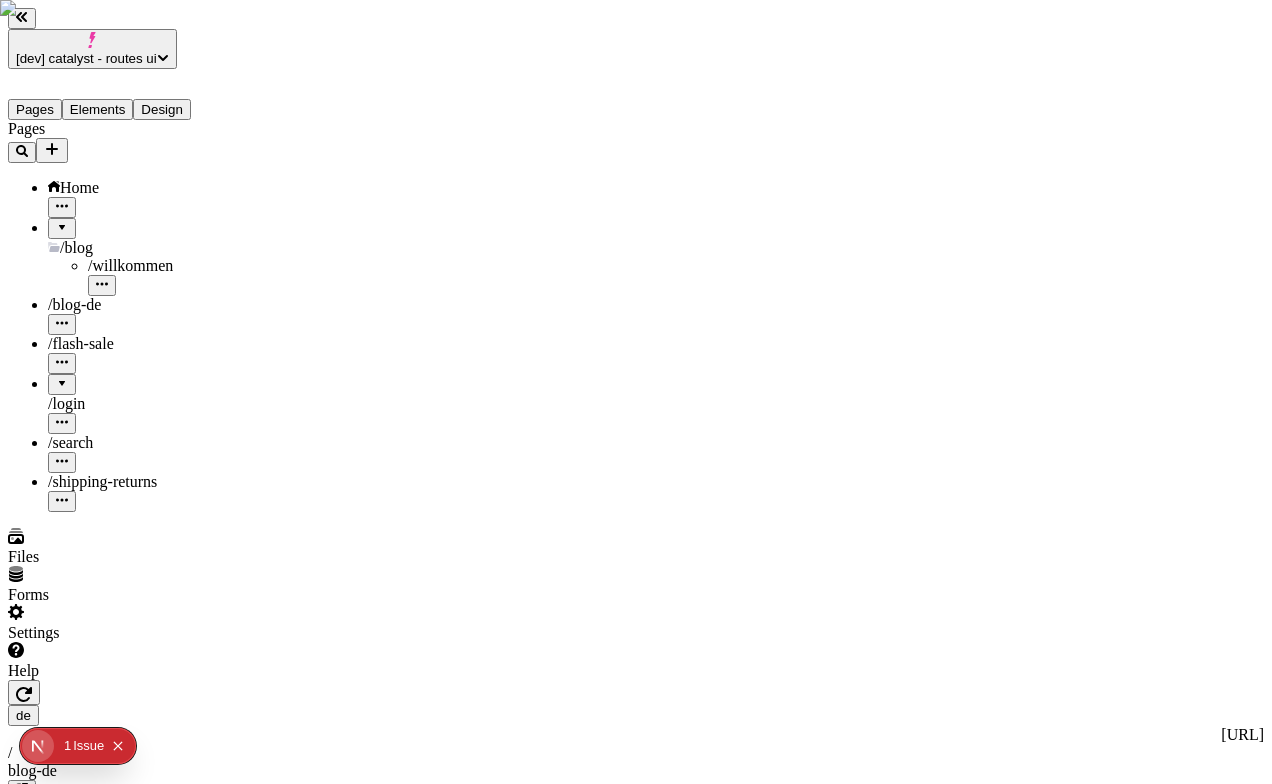 click at bounding box center (62, 221) 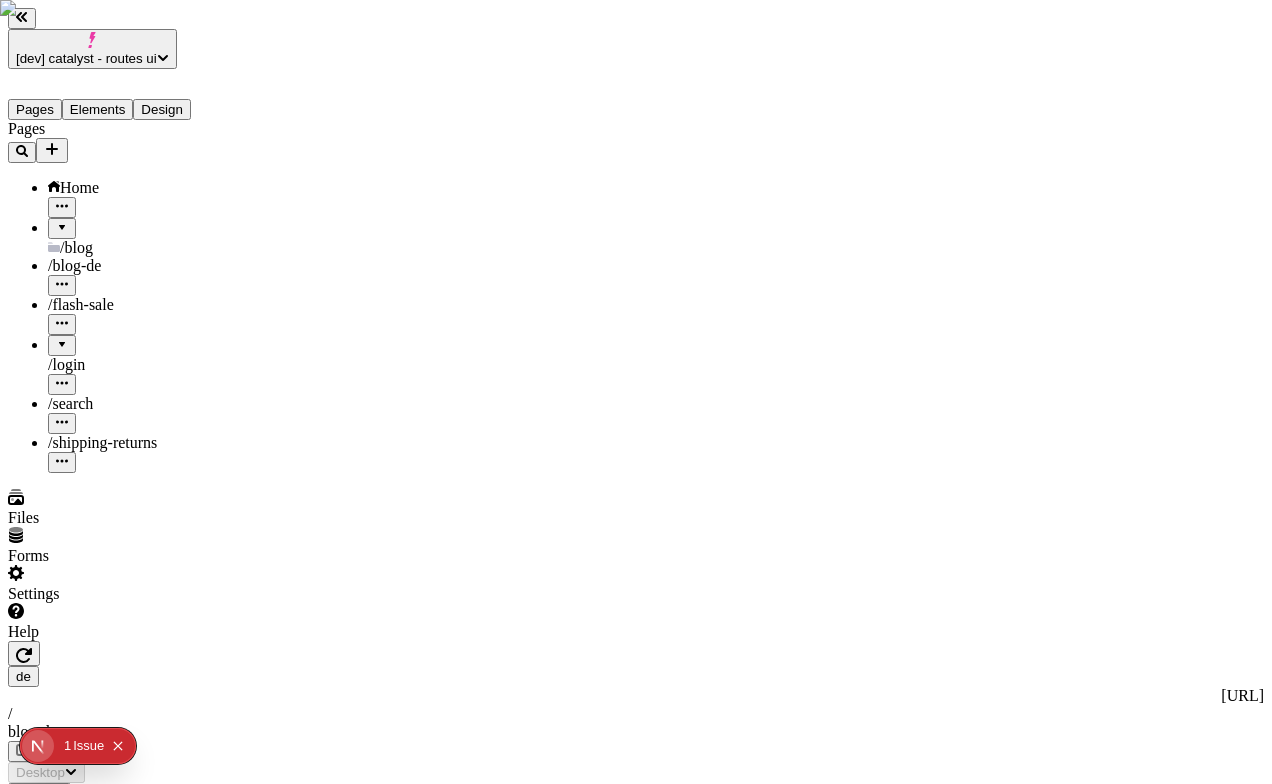 click at bounding box center (62, 221) 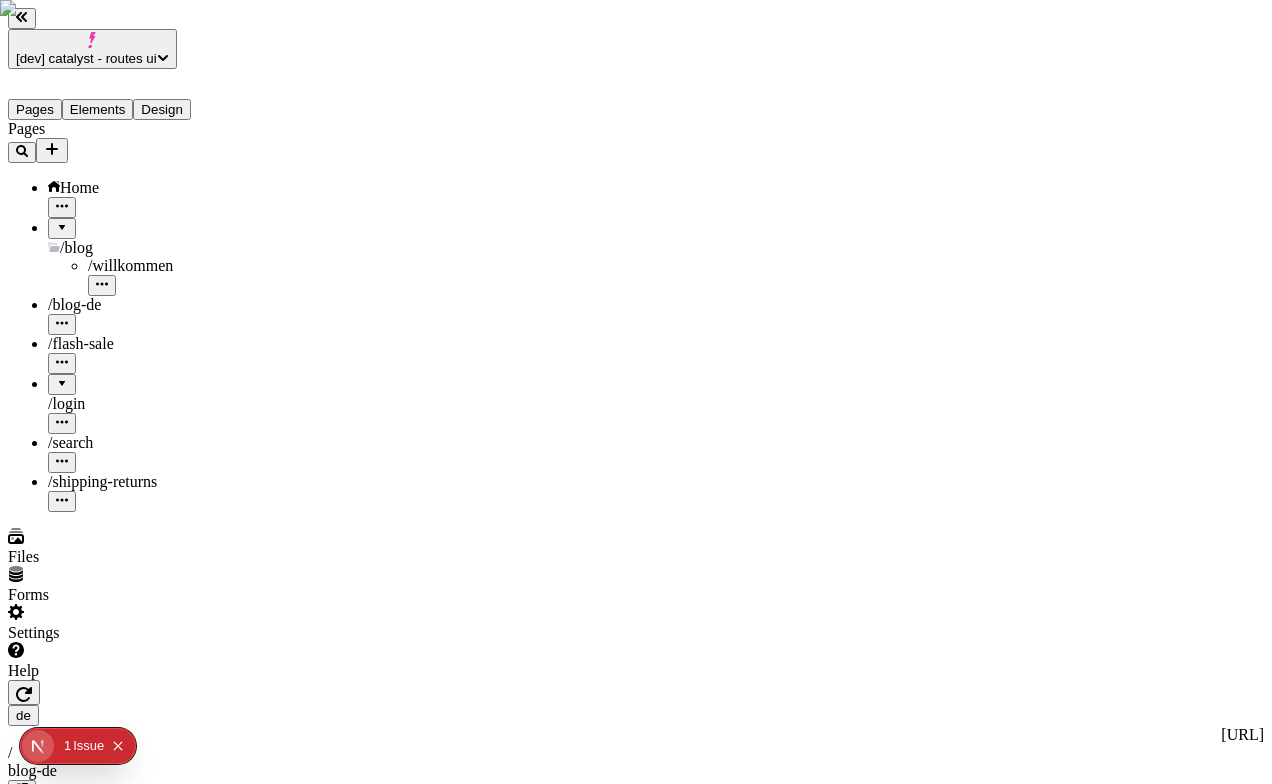 click at bounding box center (62, 221) 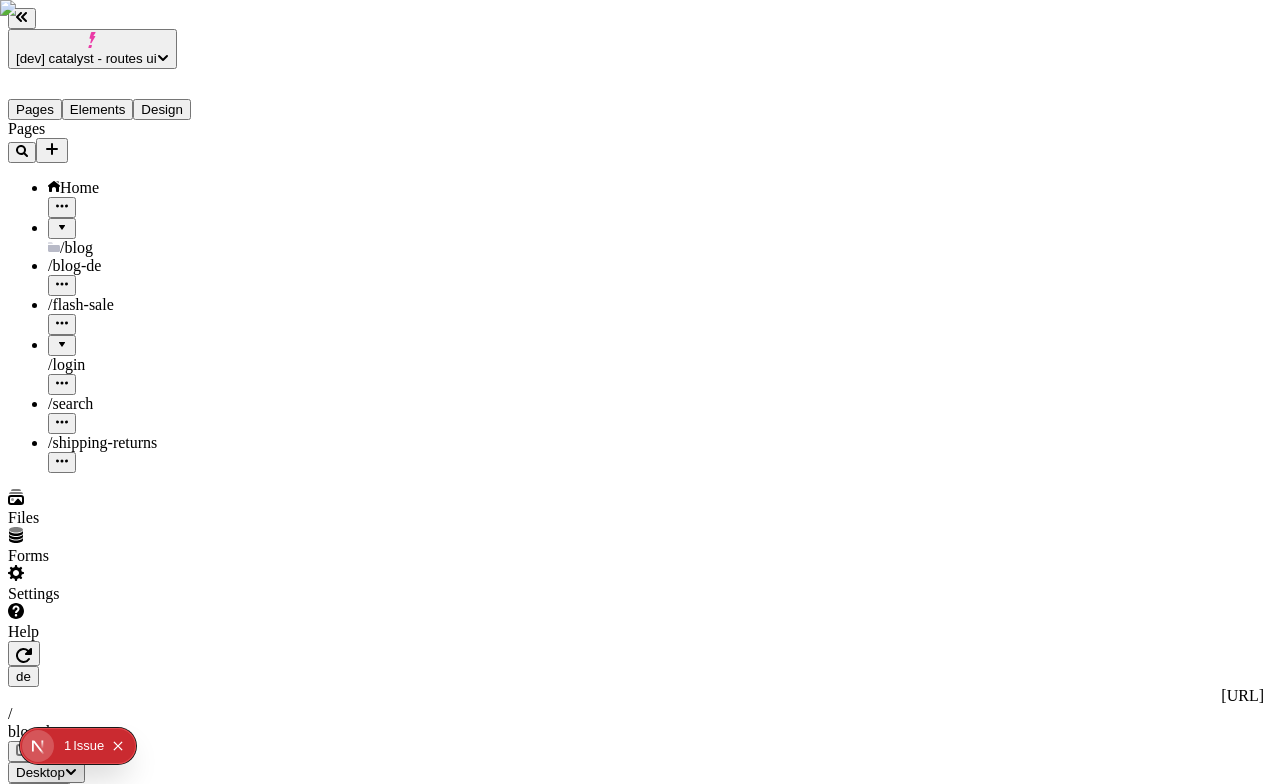click at bounding box center [62, 221] 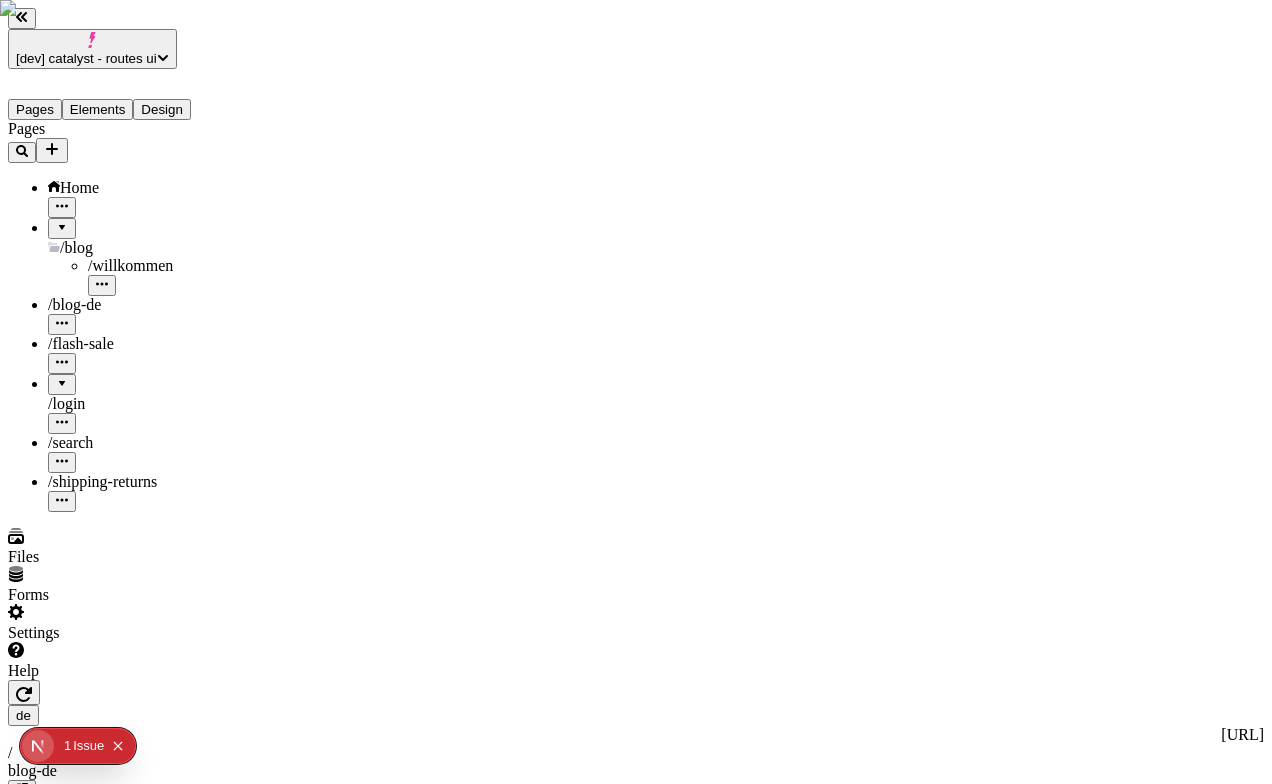click at bounding box center [62, 221] 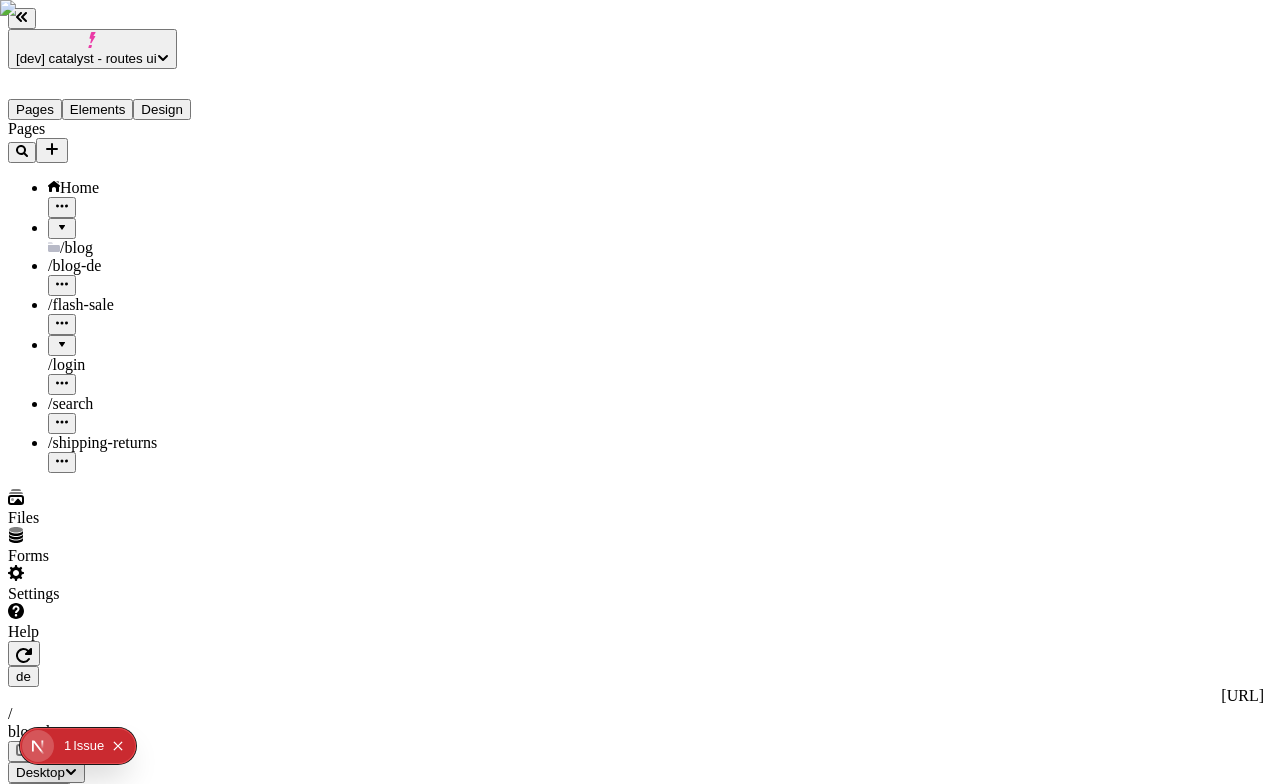 click at bounding box center (62, 221) 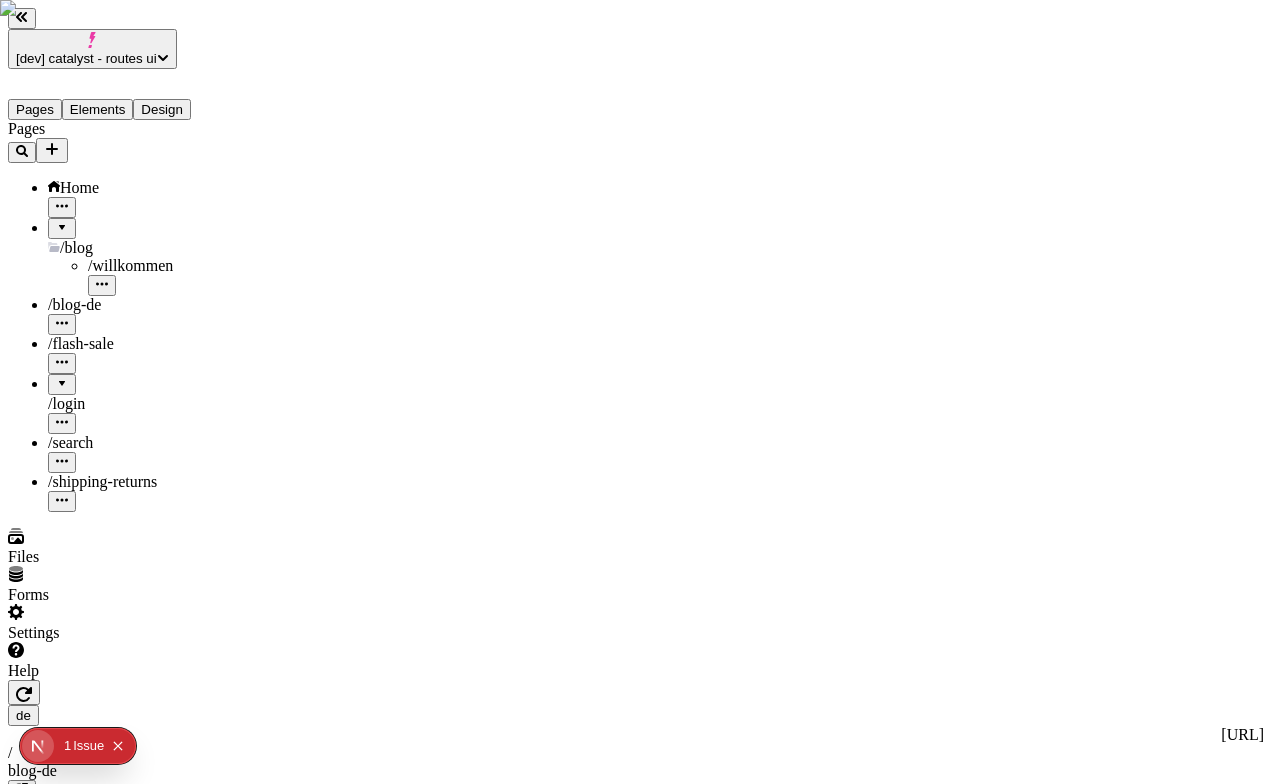 click at bounding box center (62, 221) 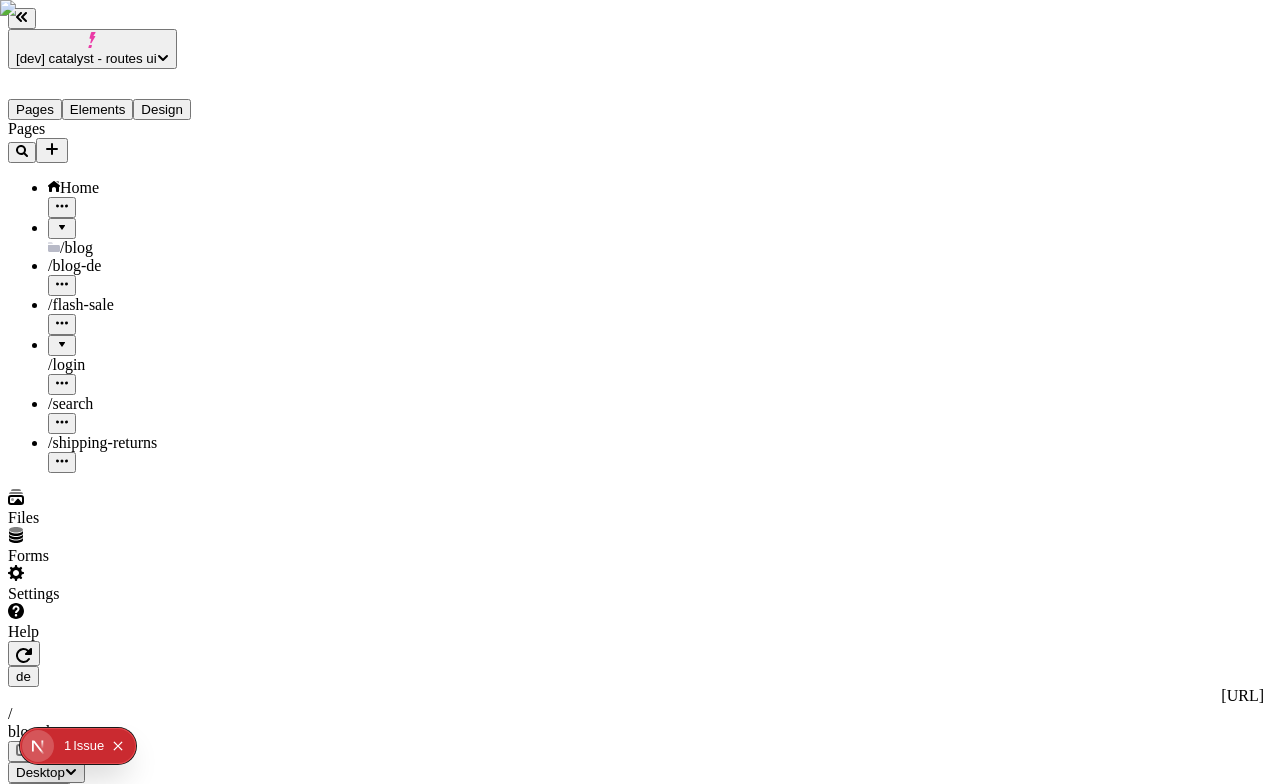 click on "/blog-de" at bounding box center (96, 1927) 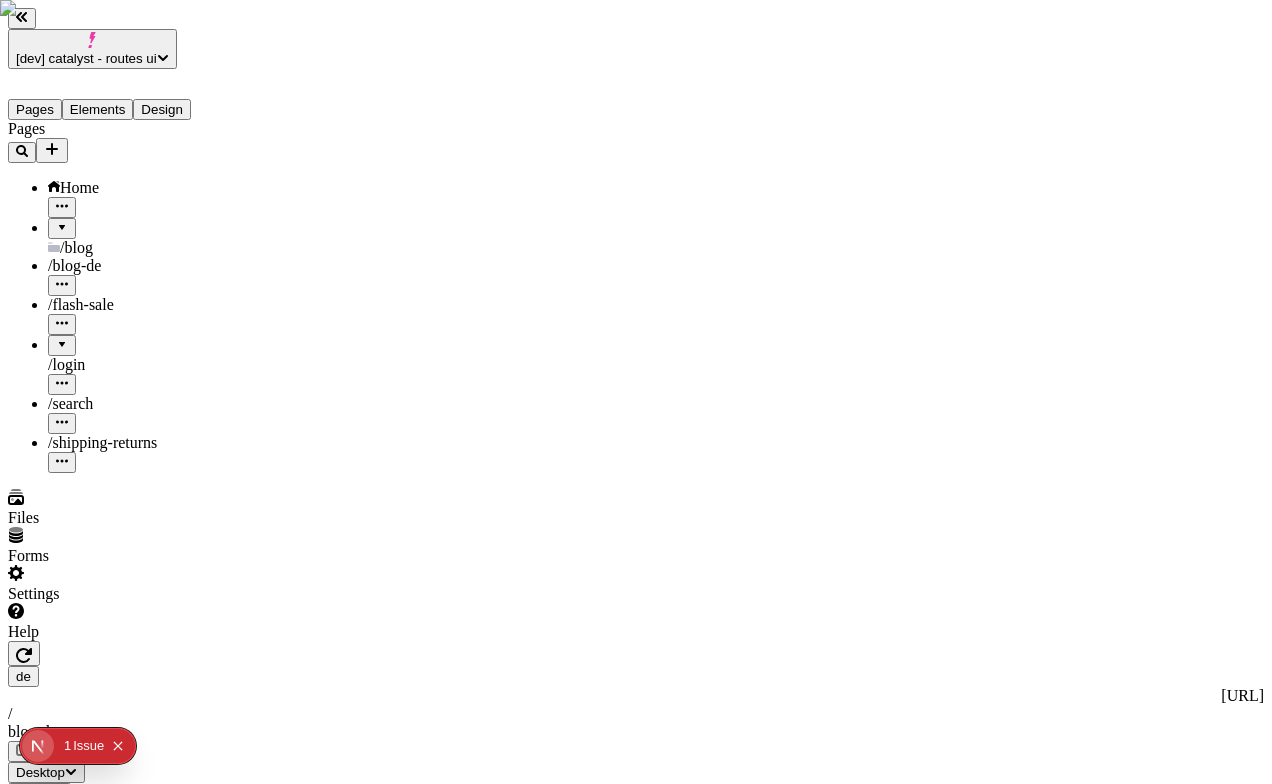 type on "/blog" 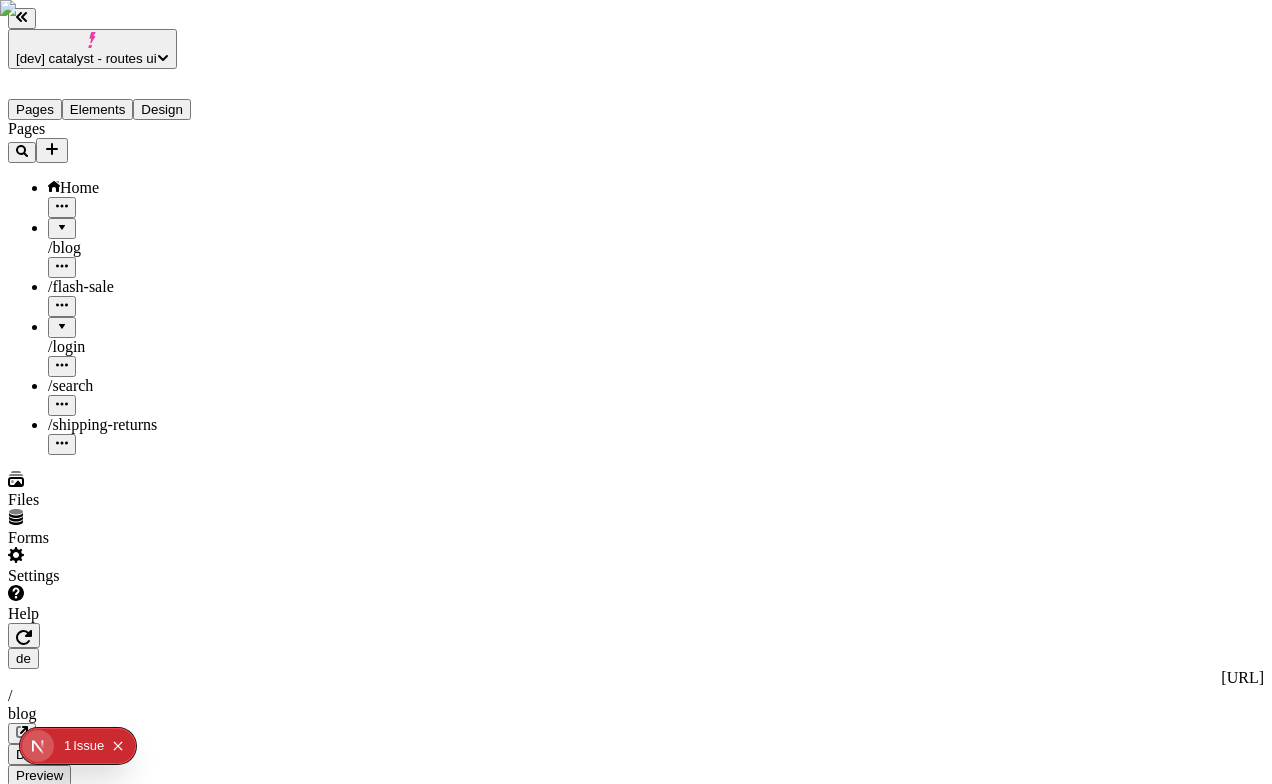 click on "/ search" at bounding box center (70, 385) 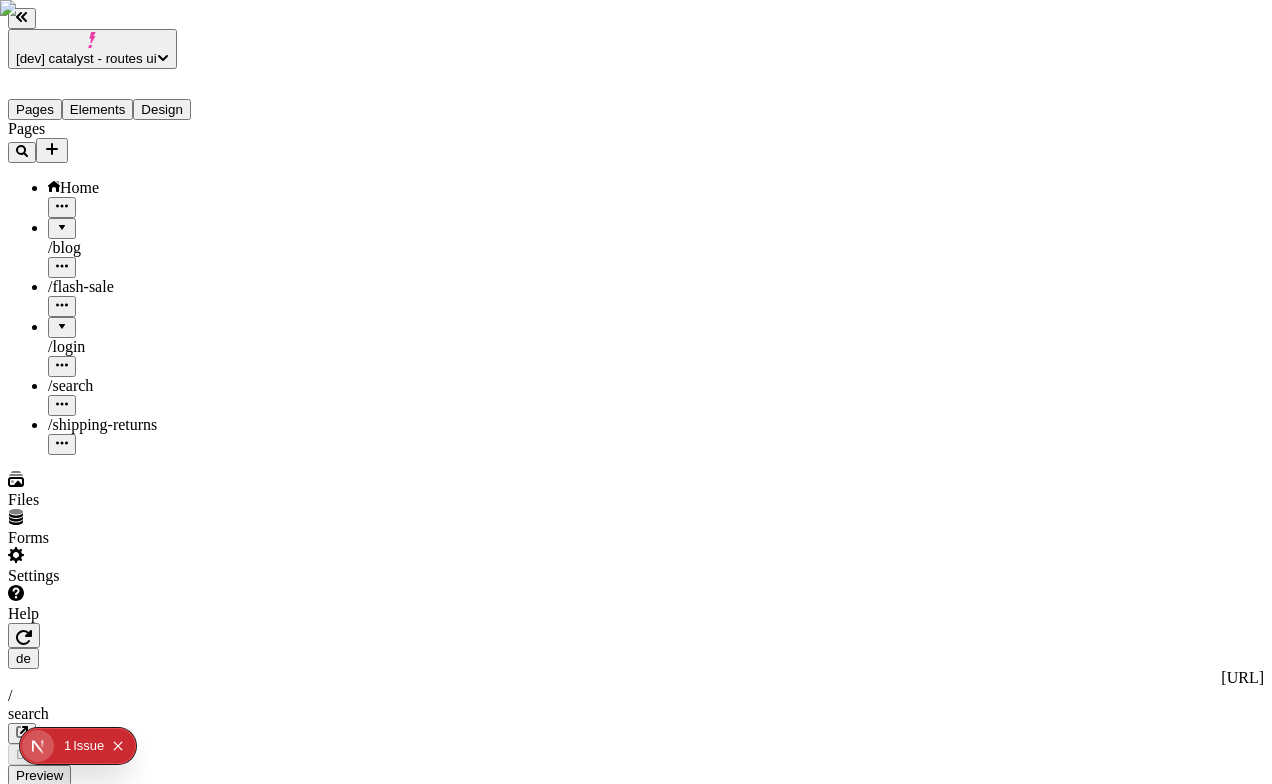 click at bounding box center [62, 320] 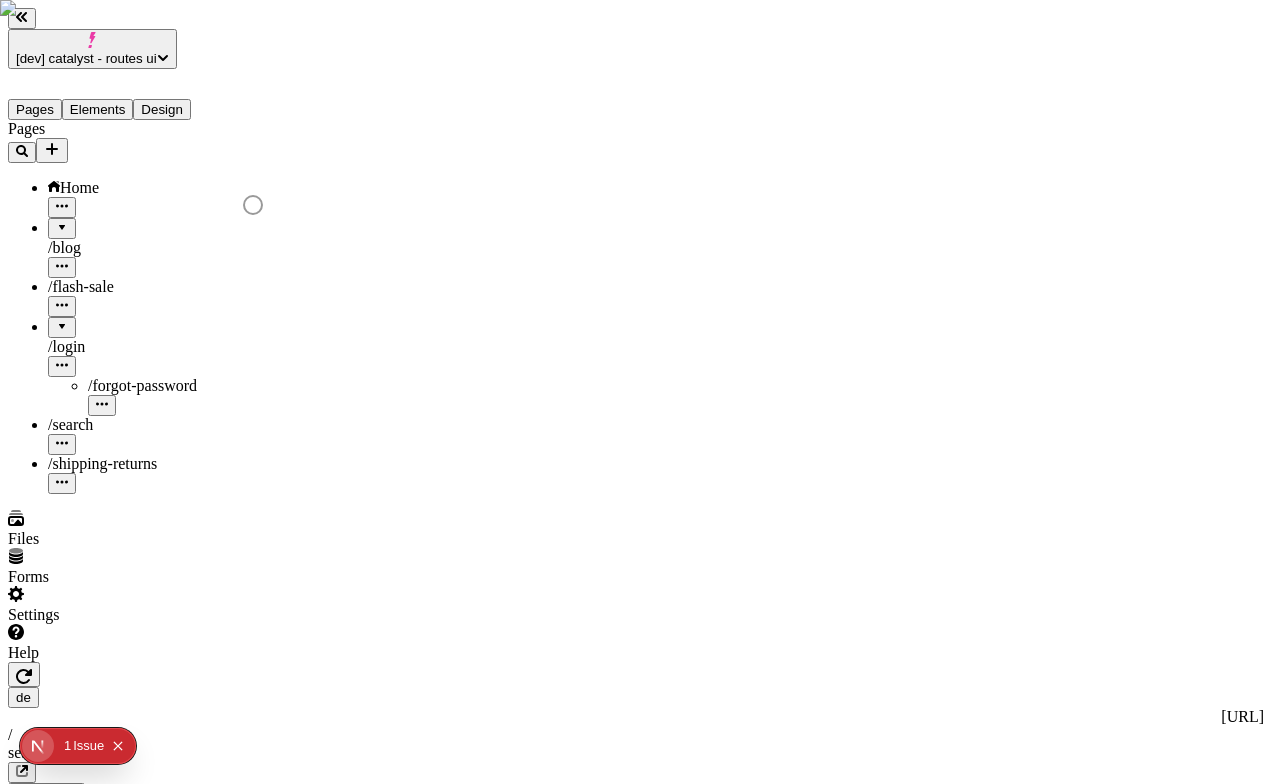 click on "/ forgot-password" at bounding box center (142, 385) 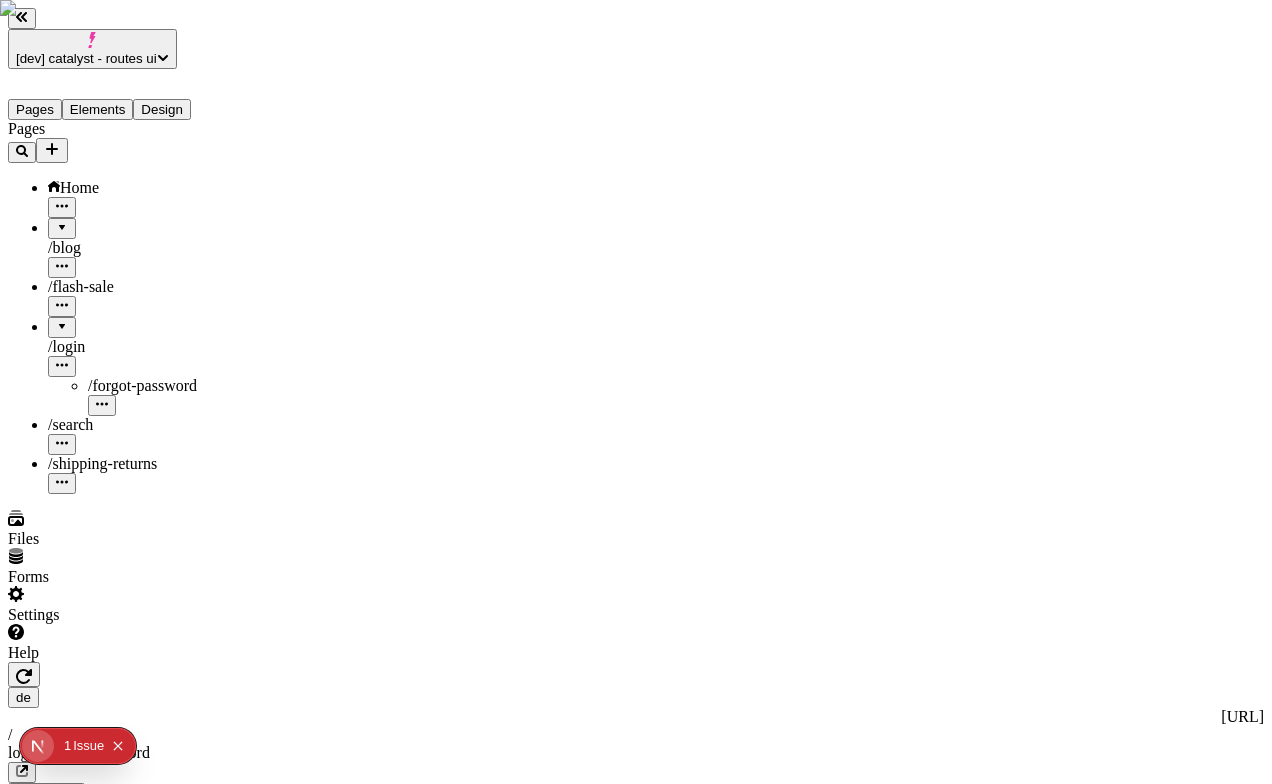click on "/ shipping-returns" at bounding box center [102, 463] 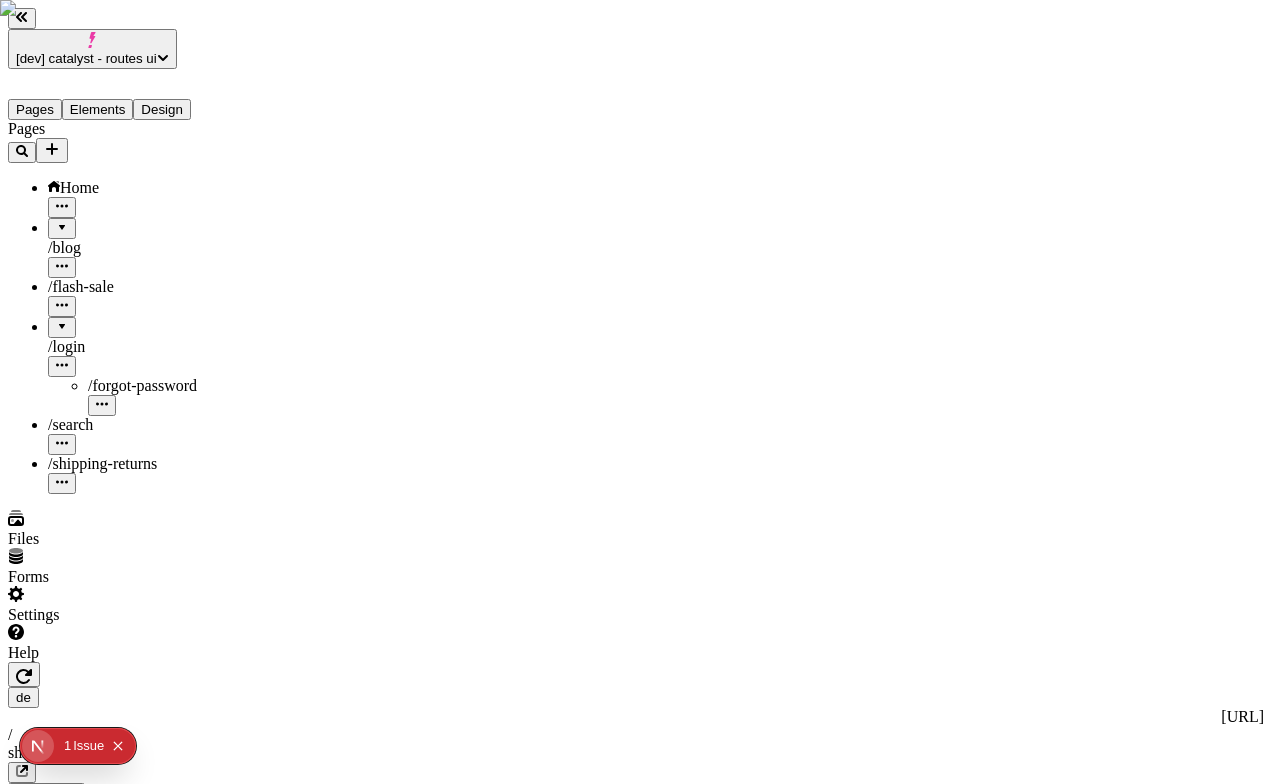 scroll, scrollTop: 0, scrollLeft: 0, axis: both 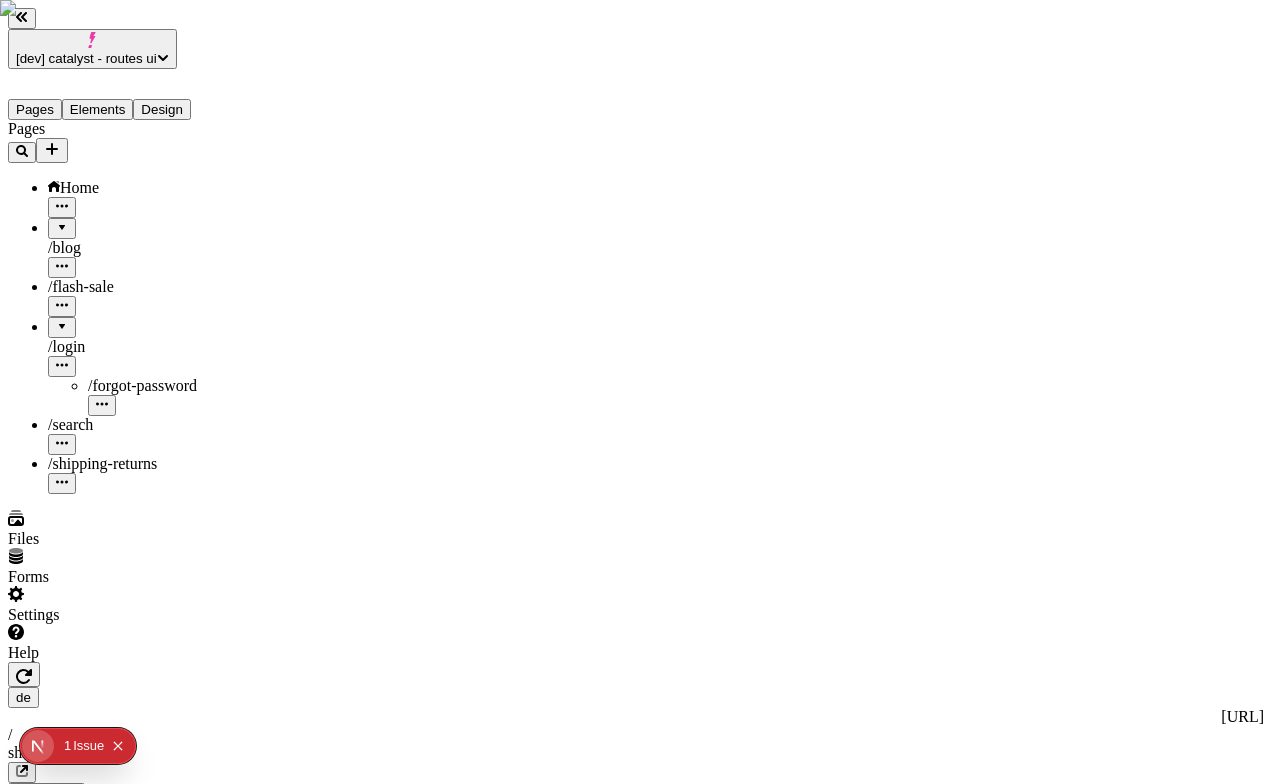 click on "/ search" at bounding box center [148, 425] 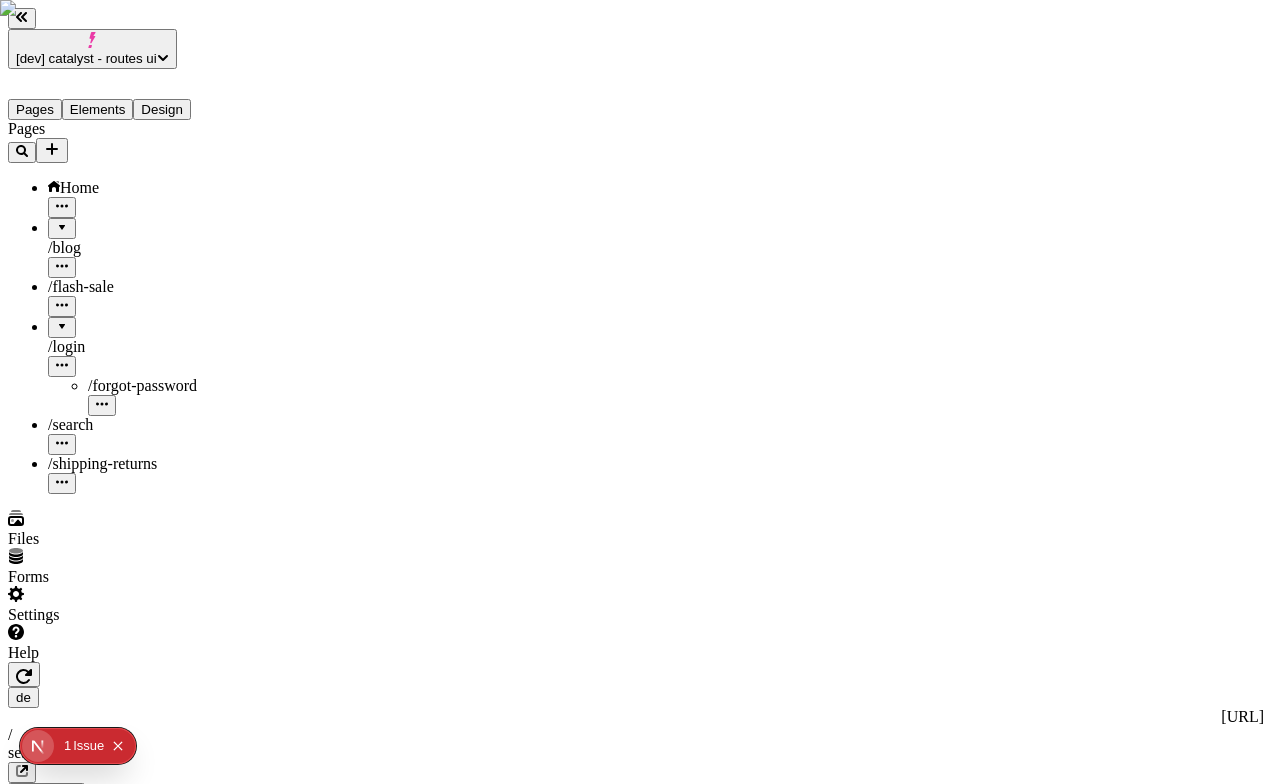click 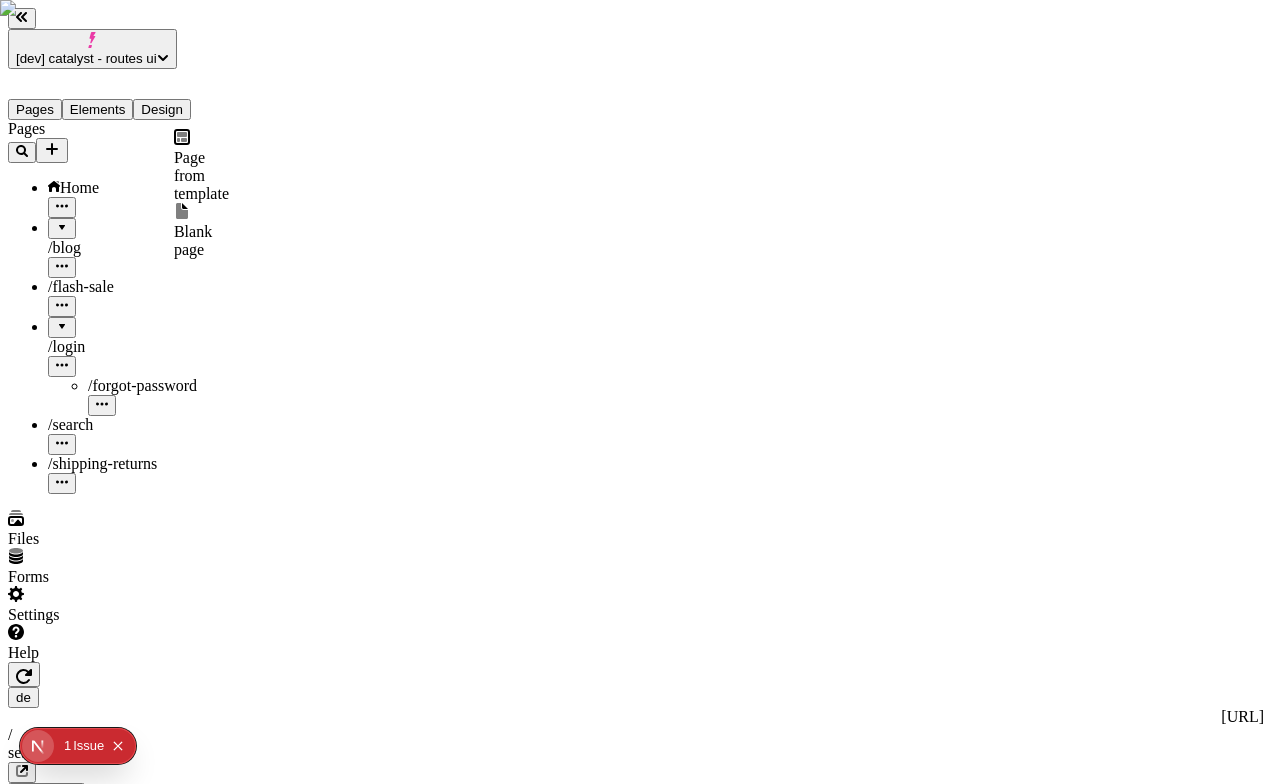 click on "Blank page" at bounding box center (201, 231) 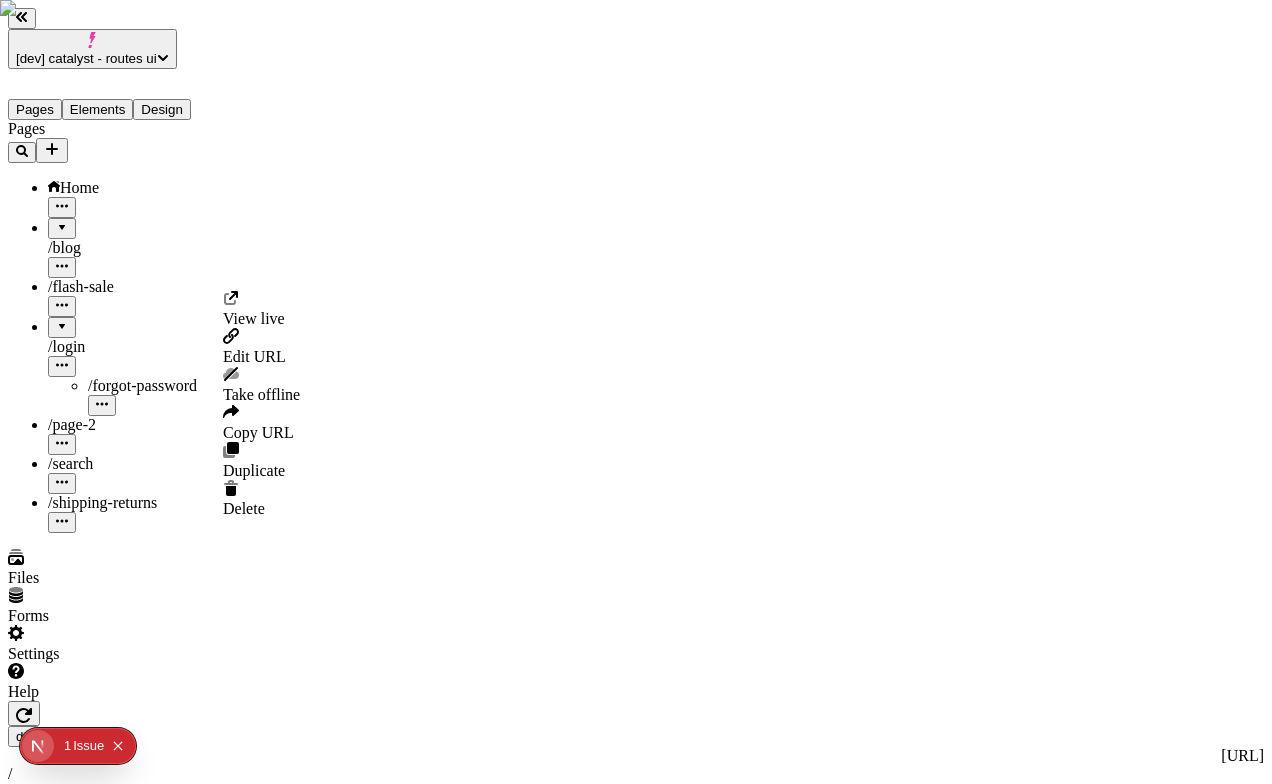 click 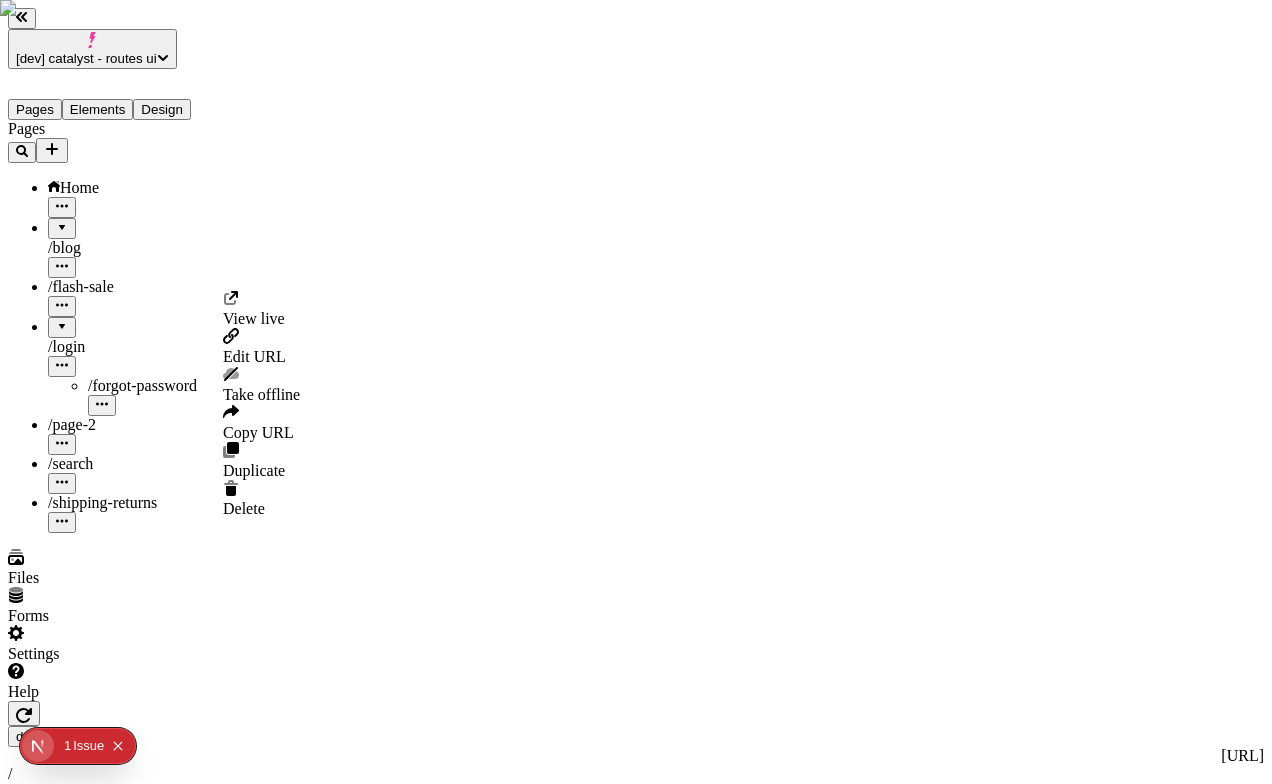 click on "Edit URL" at bounding box center (261, 347) 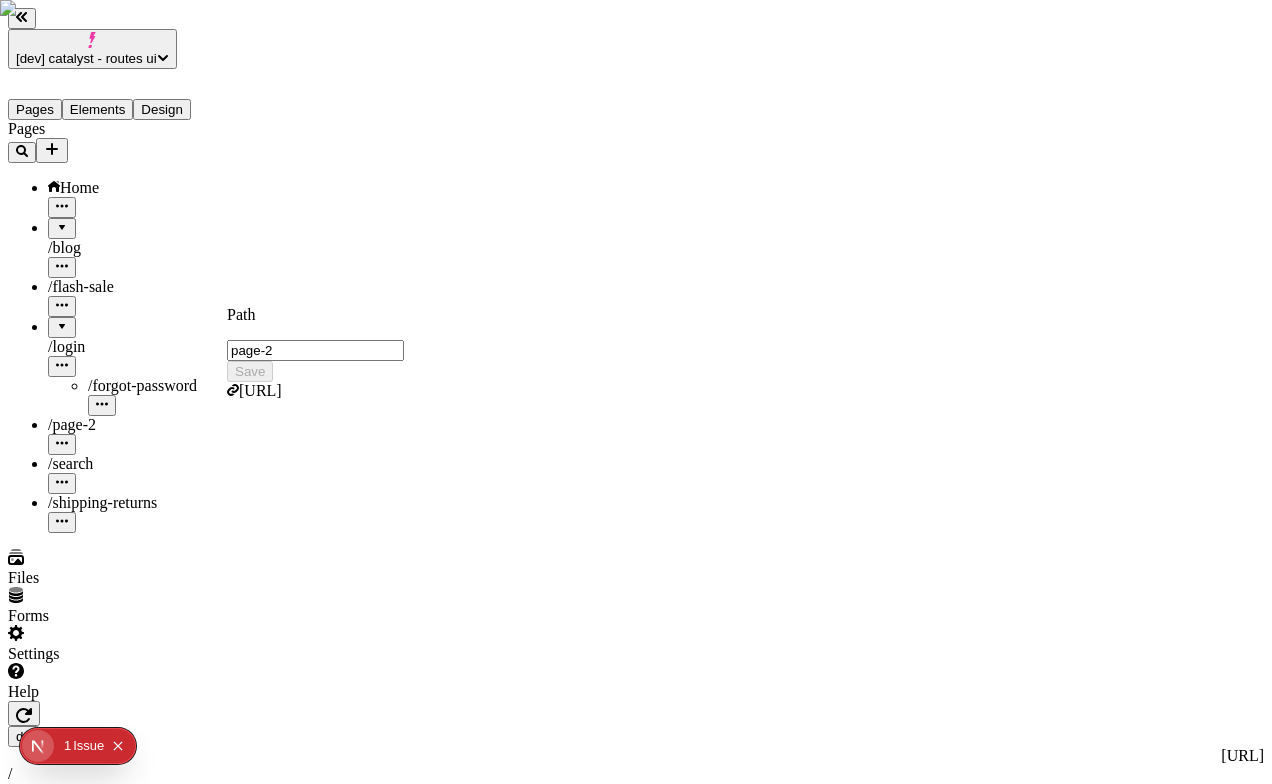 click on "page-2" at bounding box center [315, 350] 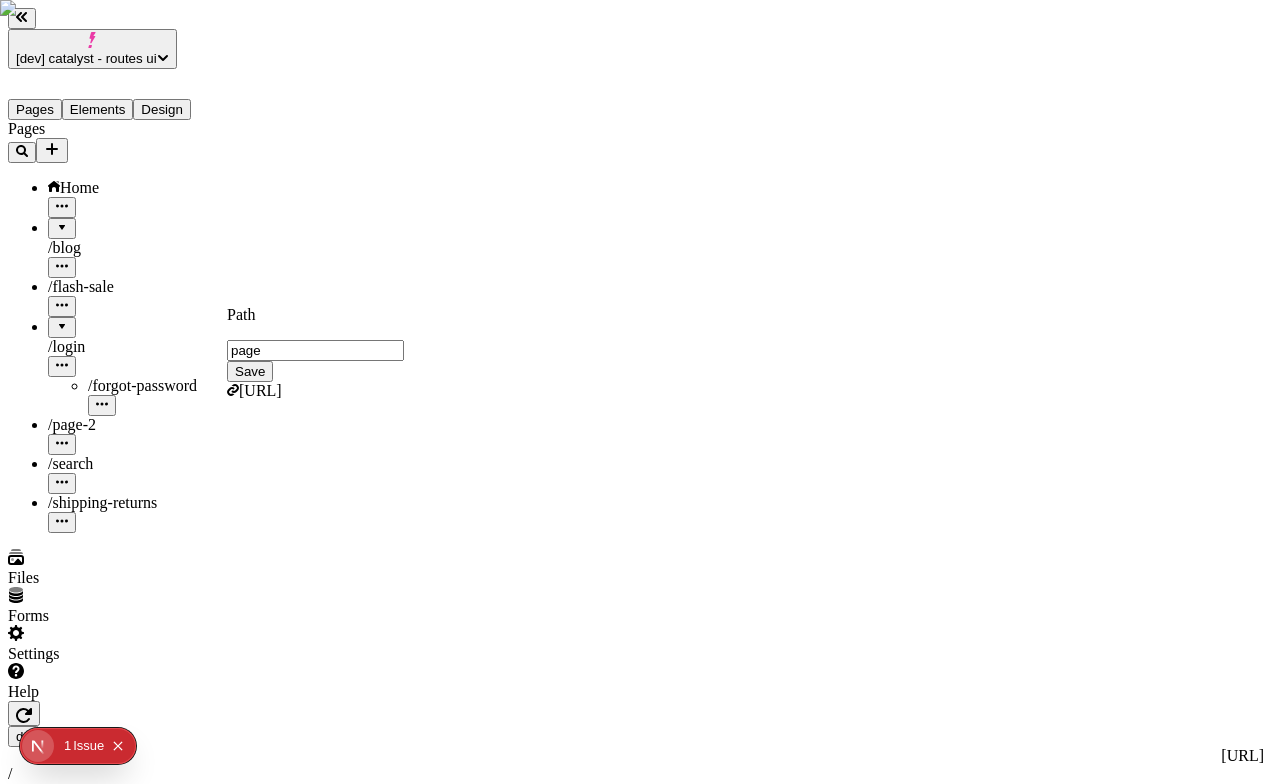 type on "page" 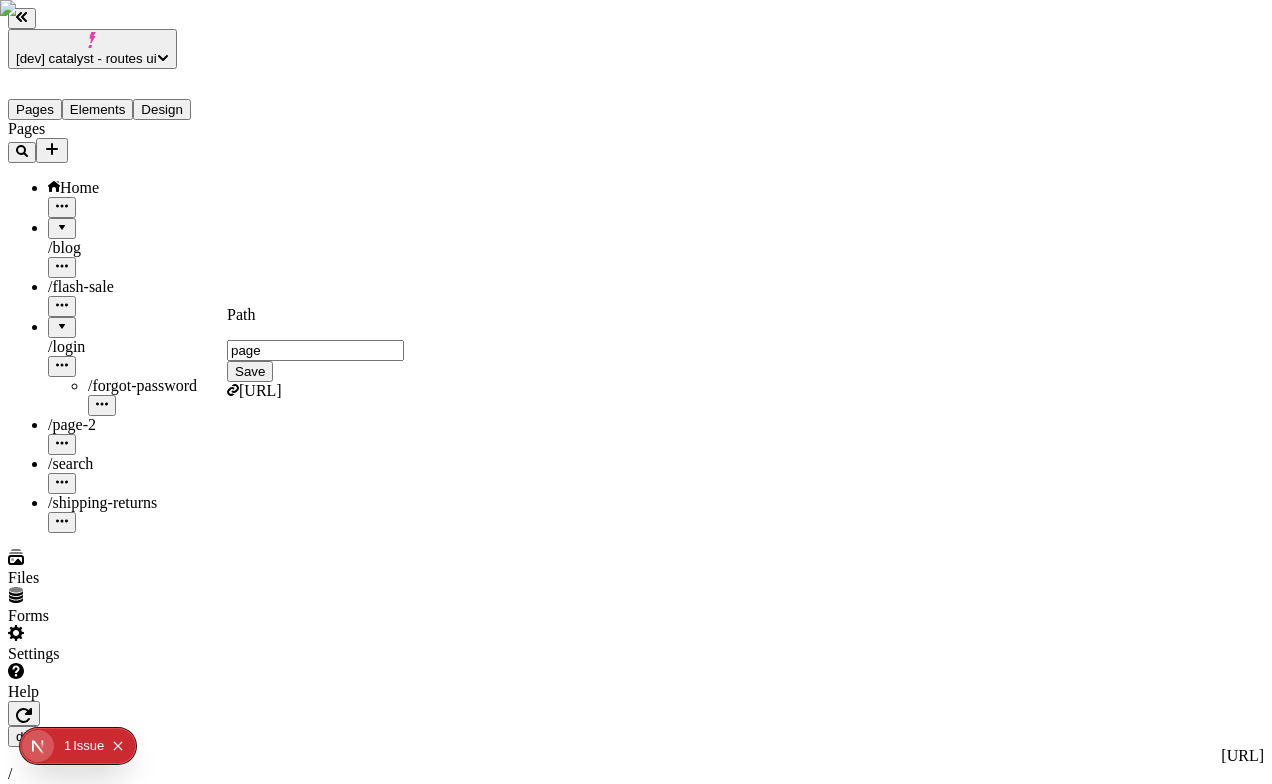 type 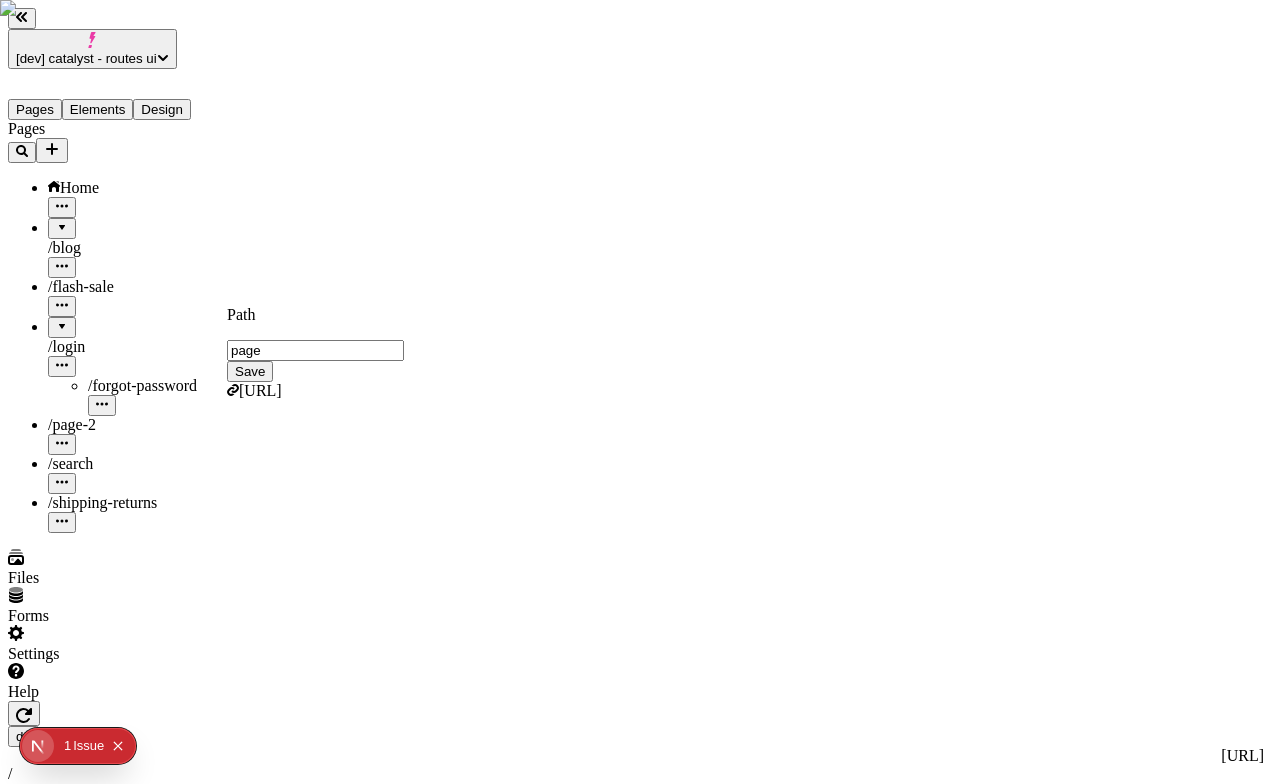 click on "Save" at bounding box center [250, 371] 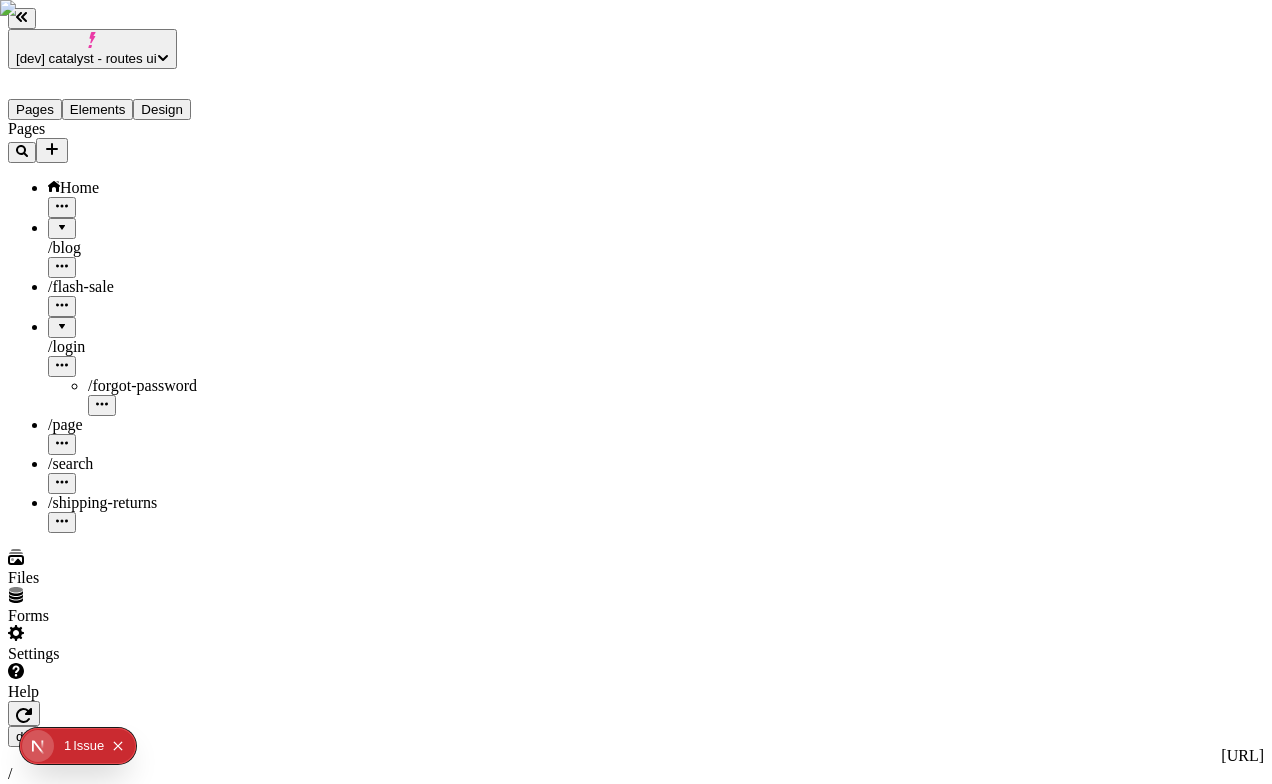 click on "Pages Home / blog / flash-sale / login / forgot-password / page / search / shipping-returns" at bounding box center [128, 326] 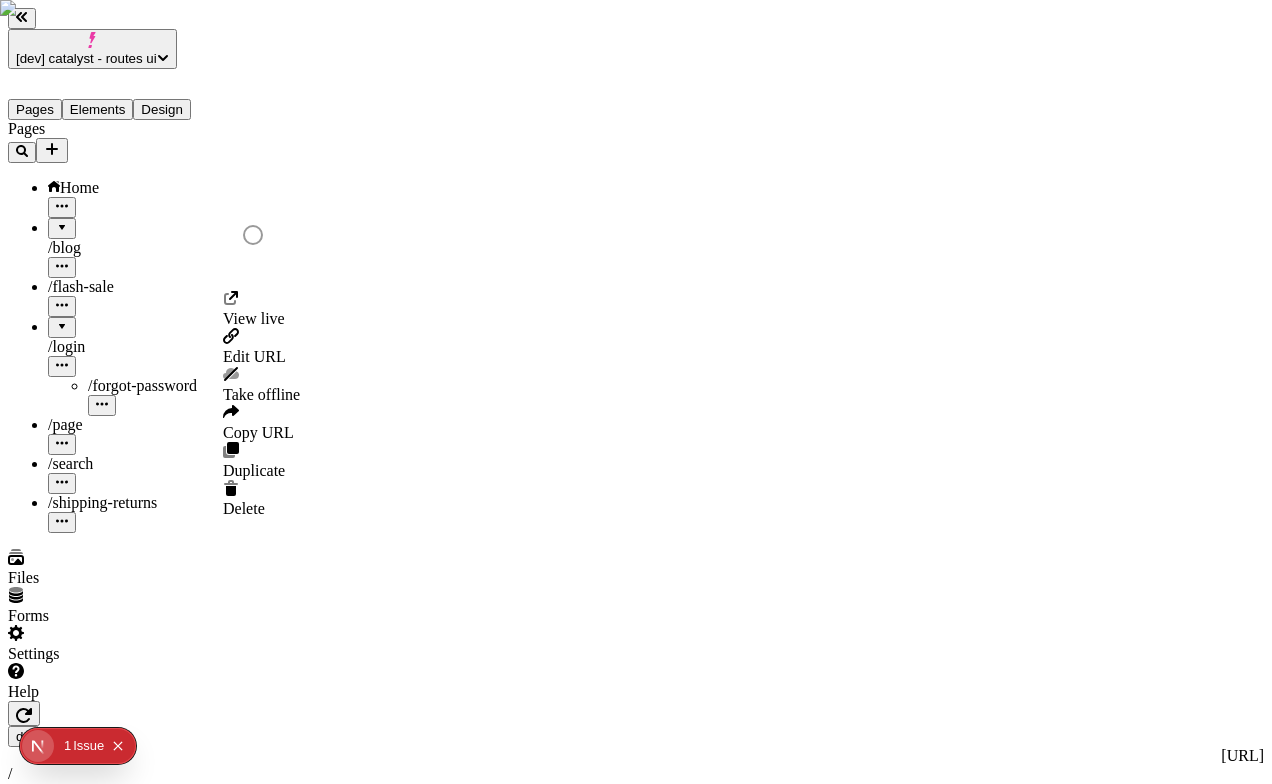click 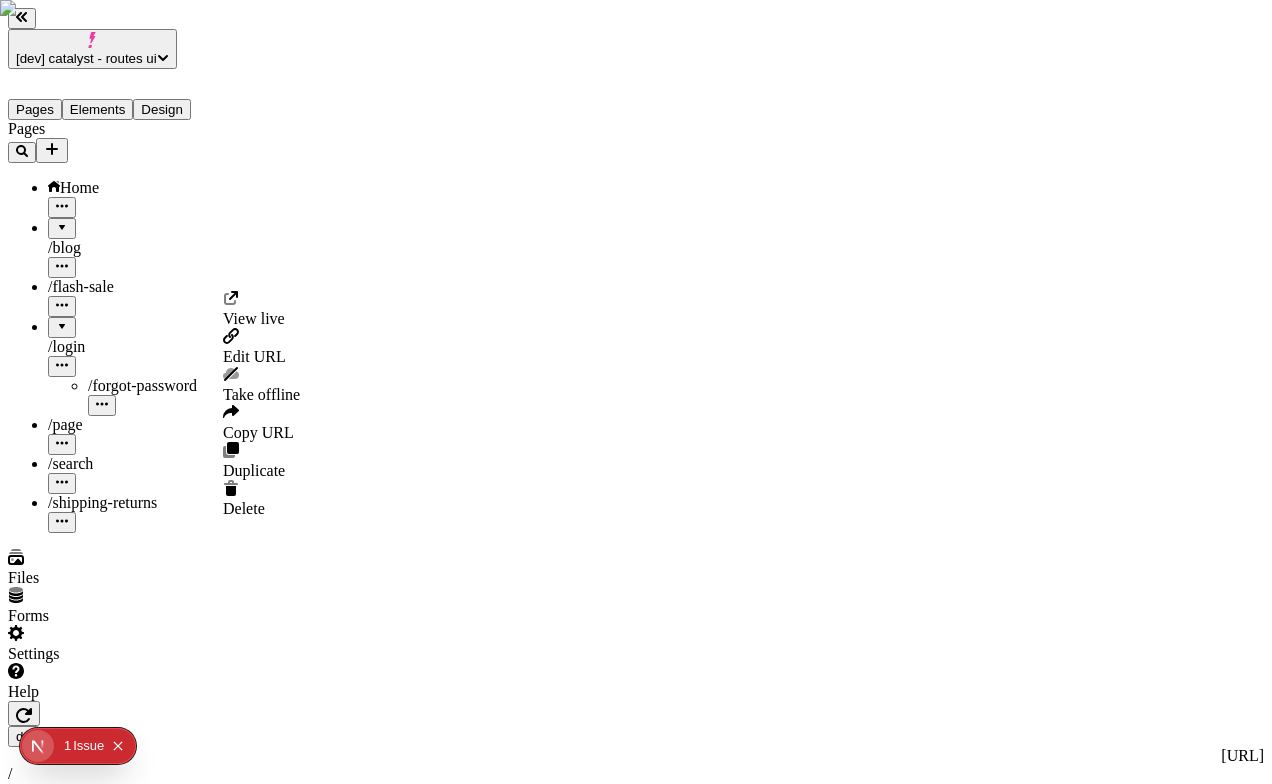 click on "Pages Home / blog / flash-sale / login / forgot-password / page / search / shipping-returns" at bounding box center (128, 326) 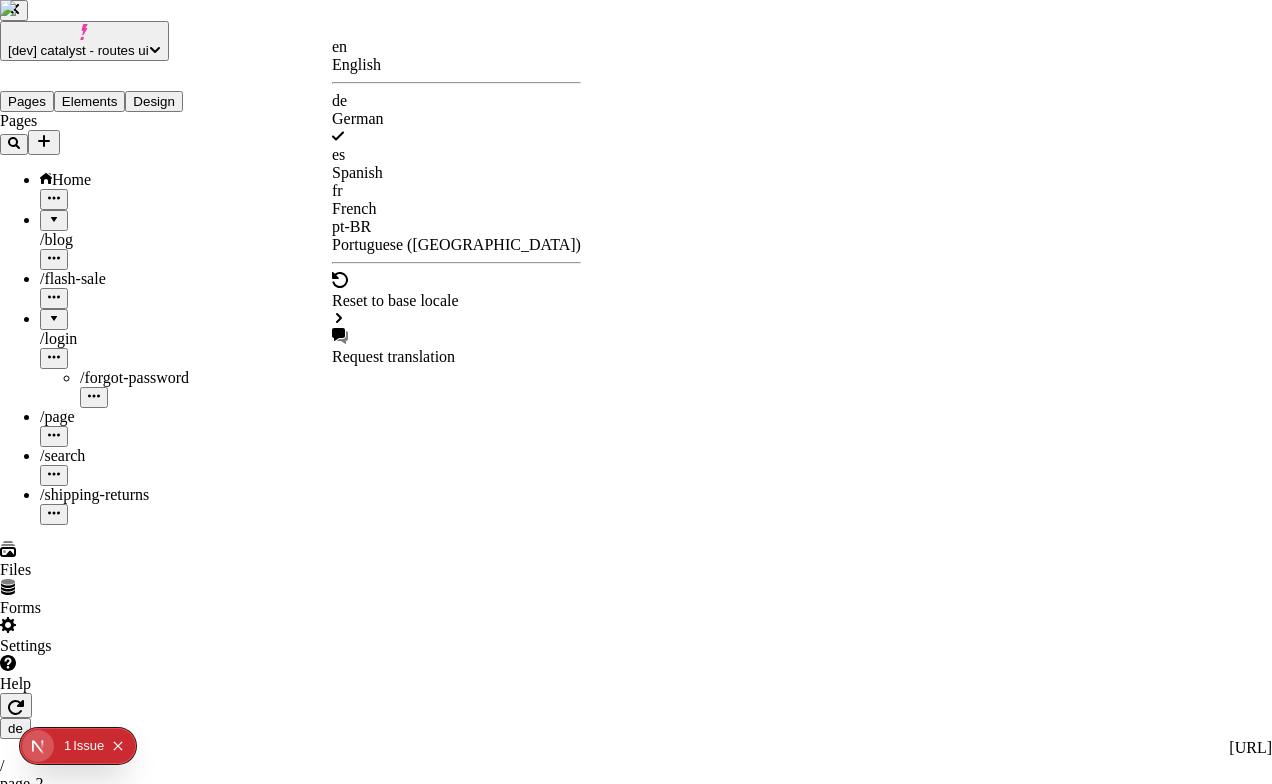 click on "[dev] catalyst - routes ui Pages Elements Design Pages Home / blog / flash-sale / login / forgot-password / page / search / shipping-returns Files Forms Settings Help de [URL] / page-2 Desktop Preview Publish S This localized page inherits from the base locale Edit for this locale en English de German es Spanish fr French pt-BR Portuguese ([GEOGRAPHIC_DATA]) Reset to base locale Request translation" at bounding box center (636, 1088) 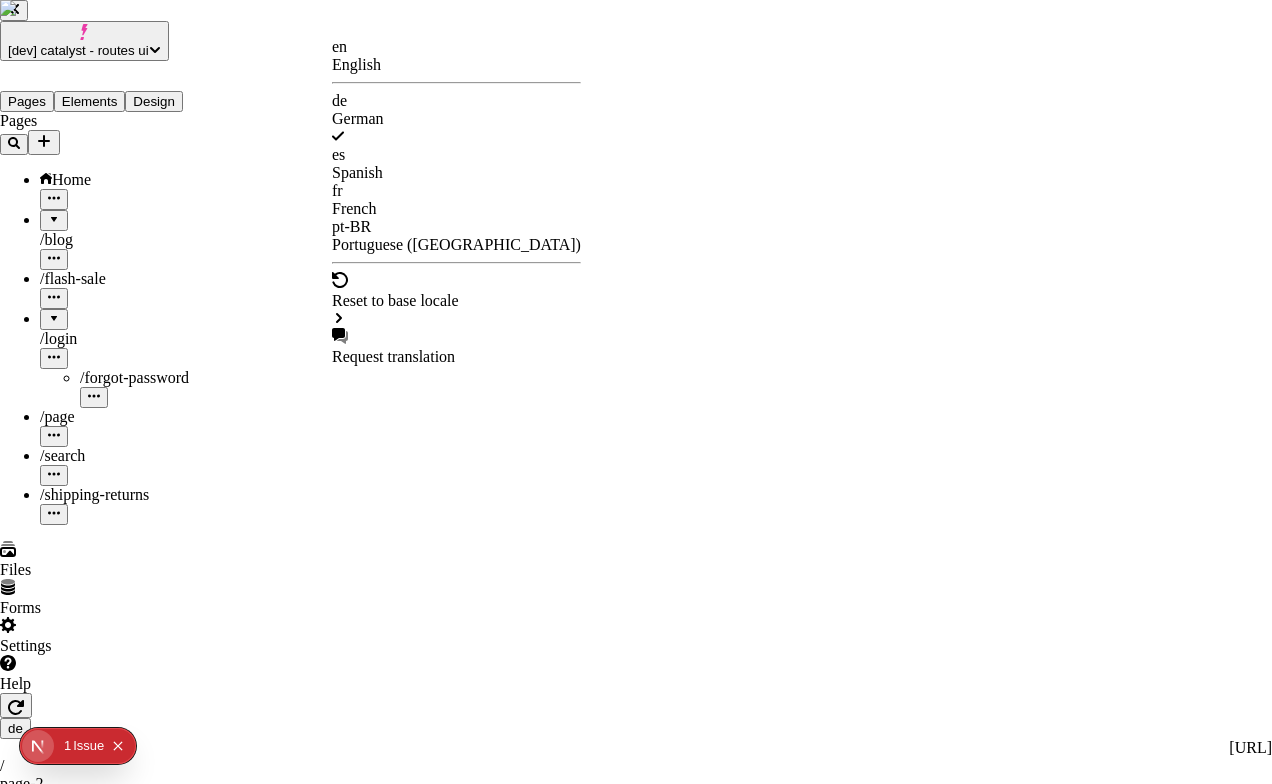 click on "en" at bounding box center [456, 47] 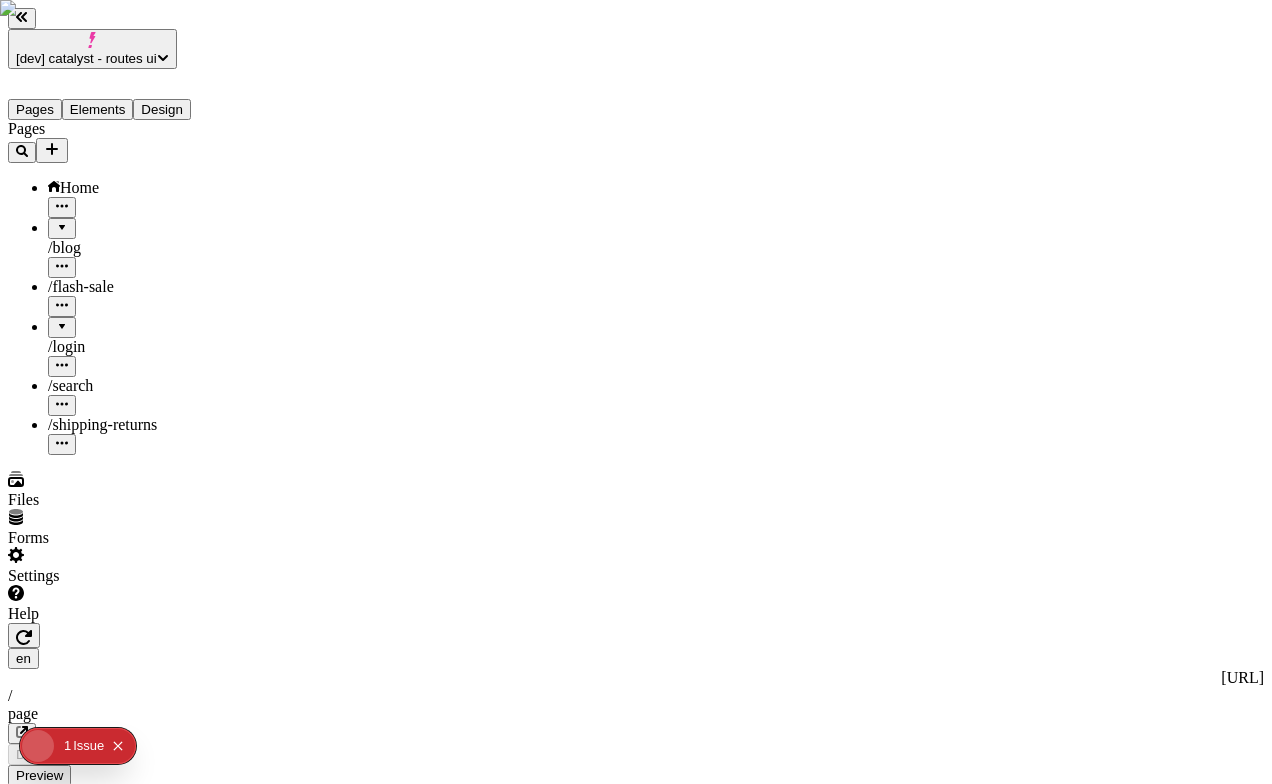 type on "/page" 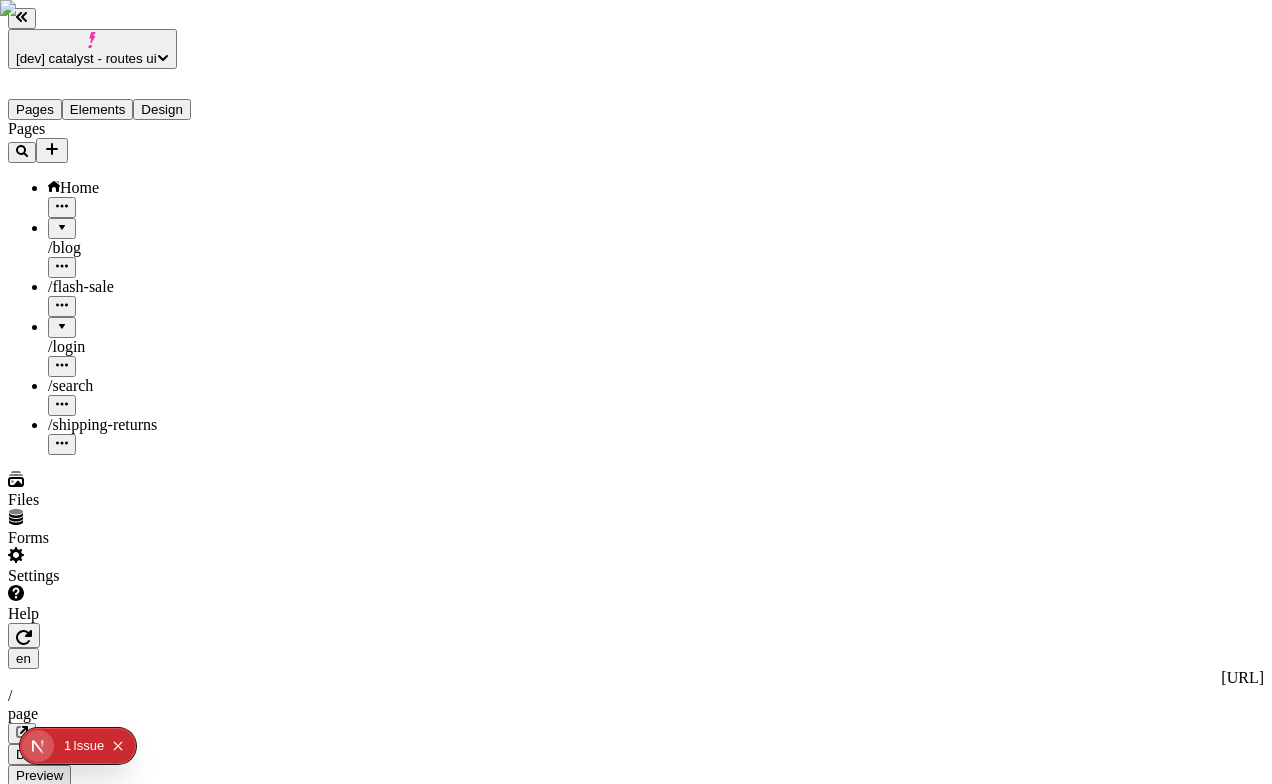 click on "[dev] catalyst - routes ui Pages Elements Design Pages Home / blog / flash-sale / login / search / shipping-returns Files Forms Settings Help en [URL] / page Desktop Preview Publish S Metadata Online Path /page Title Description Social Image Choose an image Choose Exclude from search engines Canonical URL Sitemap priority 0.75 Sitemap frequency Hourly Snippets" at bounding box center [636, 1236] 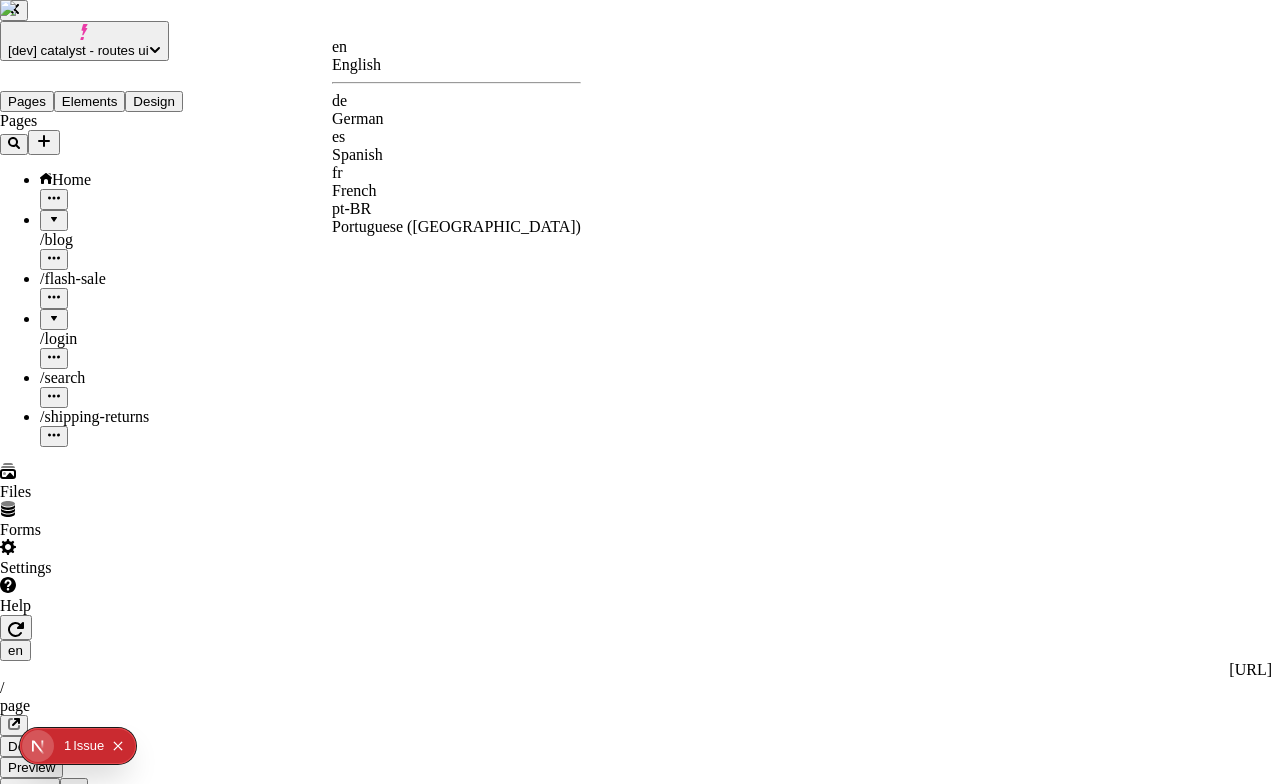 click on "de" at bounding box center (456, 101) 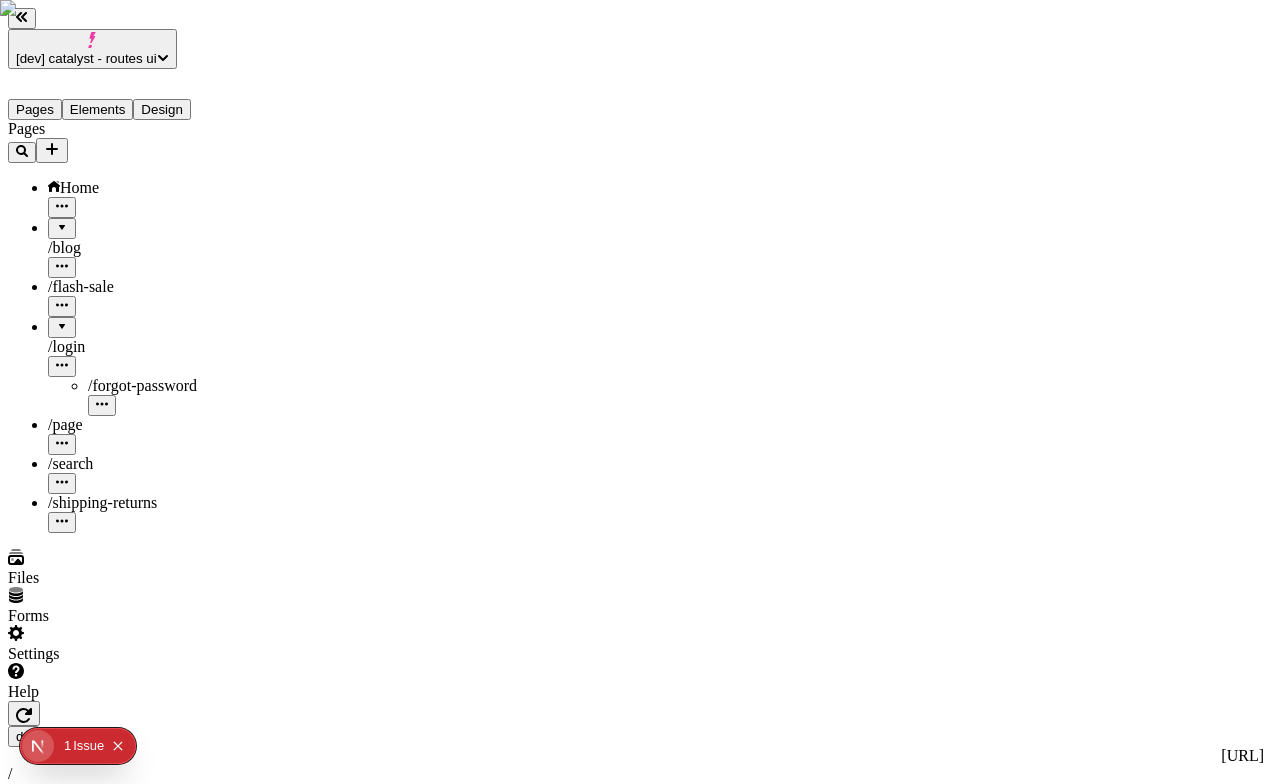 click on "[dev] catalyst - routes ui Pages Elements Design Pages Home / blog / flash-sale / login / forgot-password / page / search / shipping-returns Files Forms Settings Help de [URL] / page Desktop Preview Publish S This localized page inherits from the base locale Edit for this locale" at bounding box center [636, 1106] 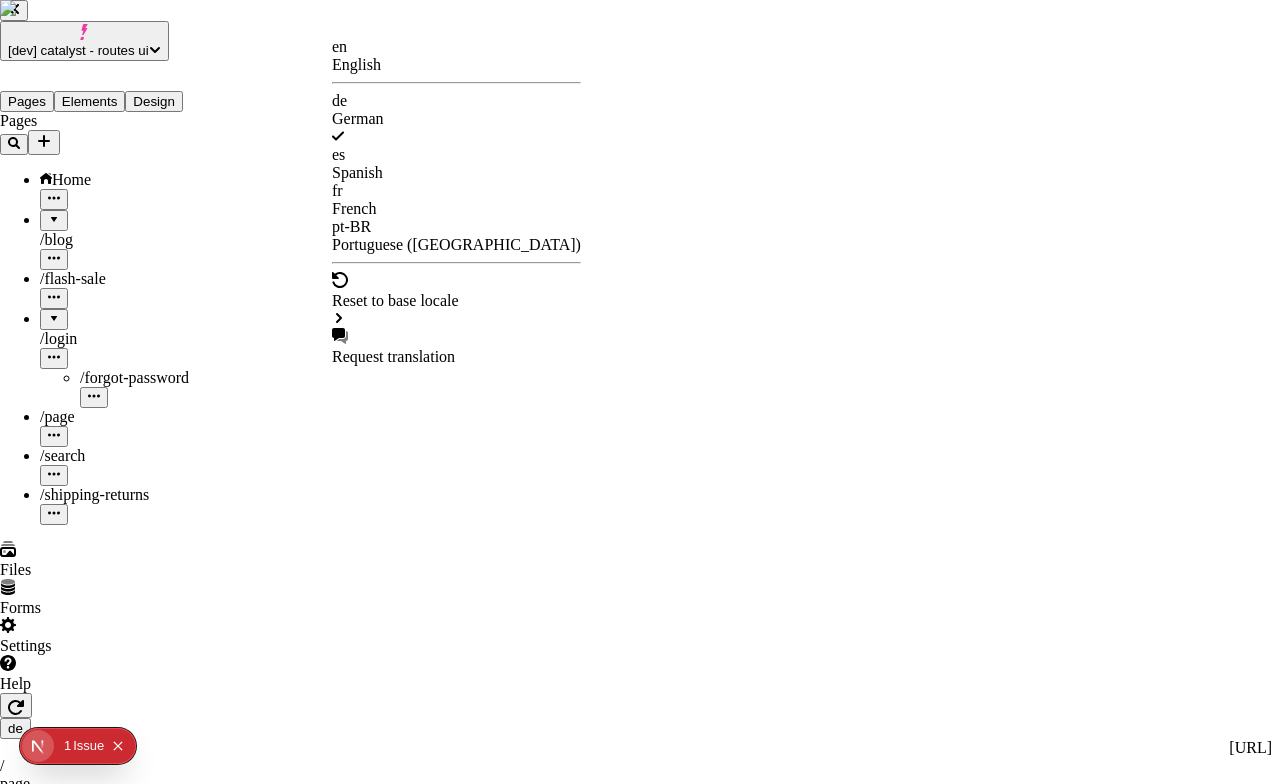 click on "en English" at bounding box center [456, 56] 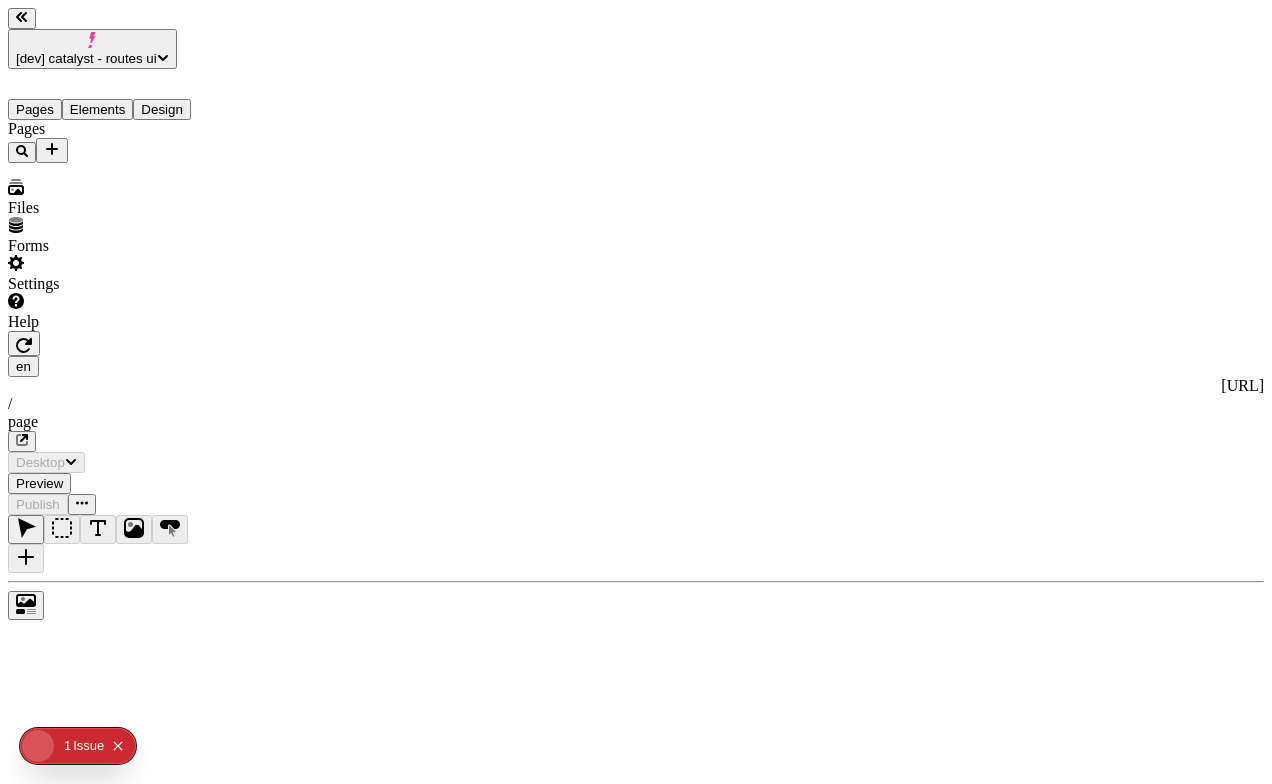 scroll, scrollTop: 0, scrollLeft: 0, axis: both 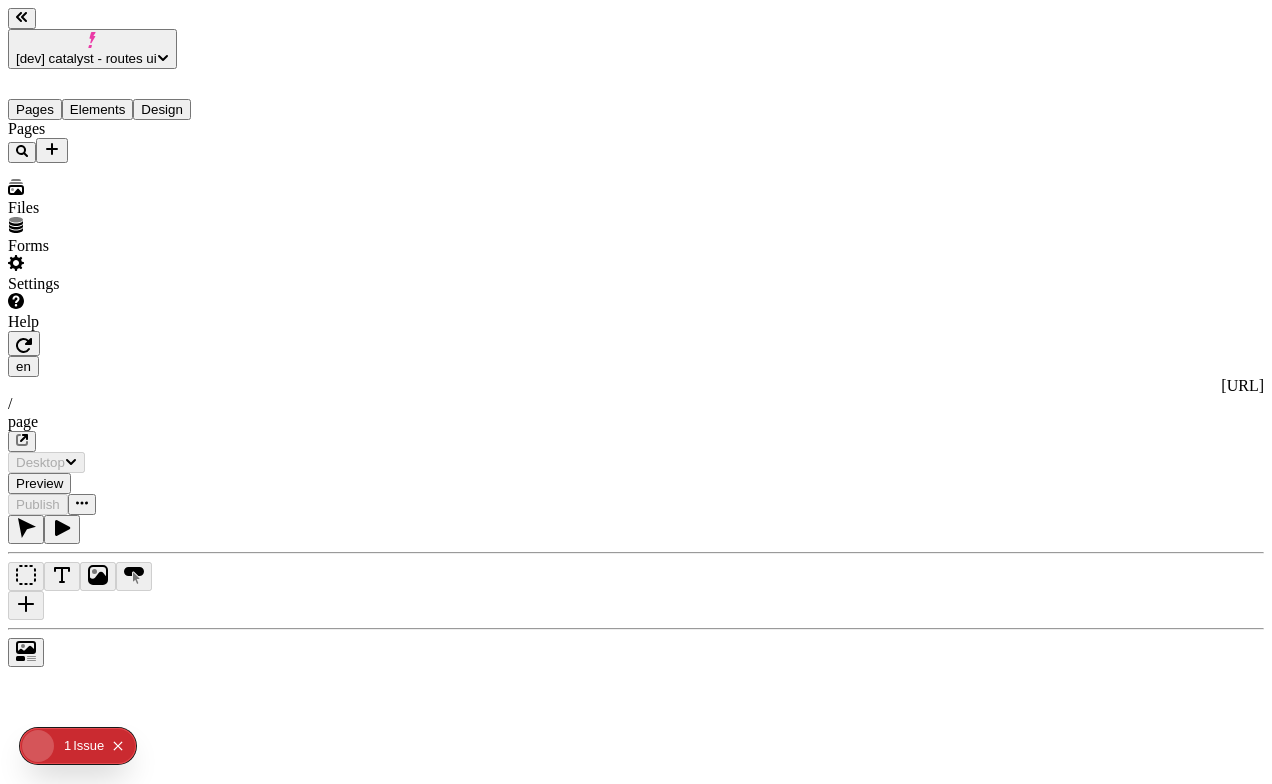 type on "/page" 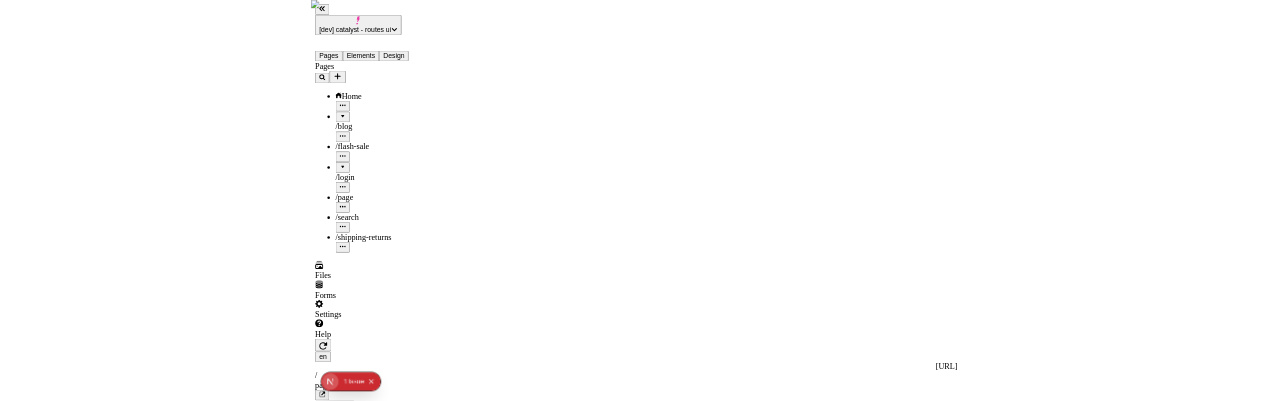 scroll, scrollTop: 0, scrollLeft: 0, axis: both 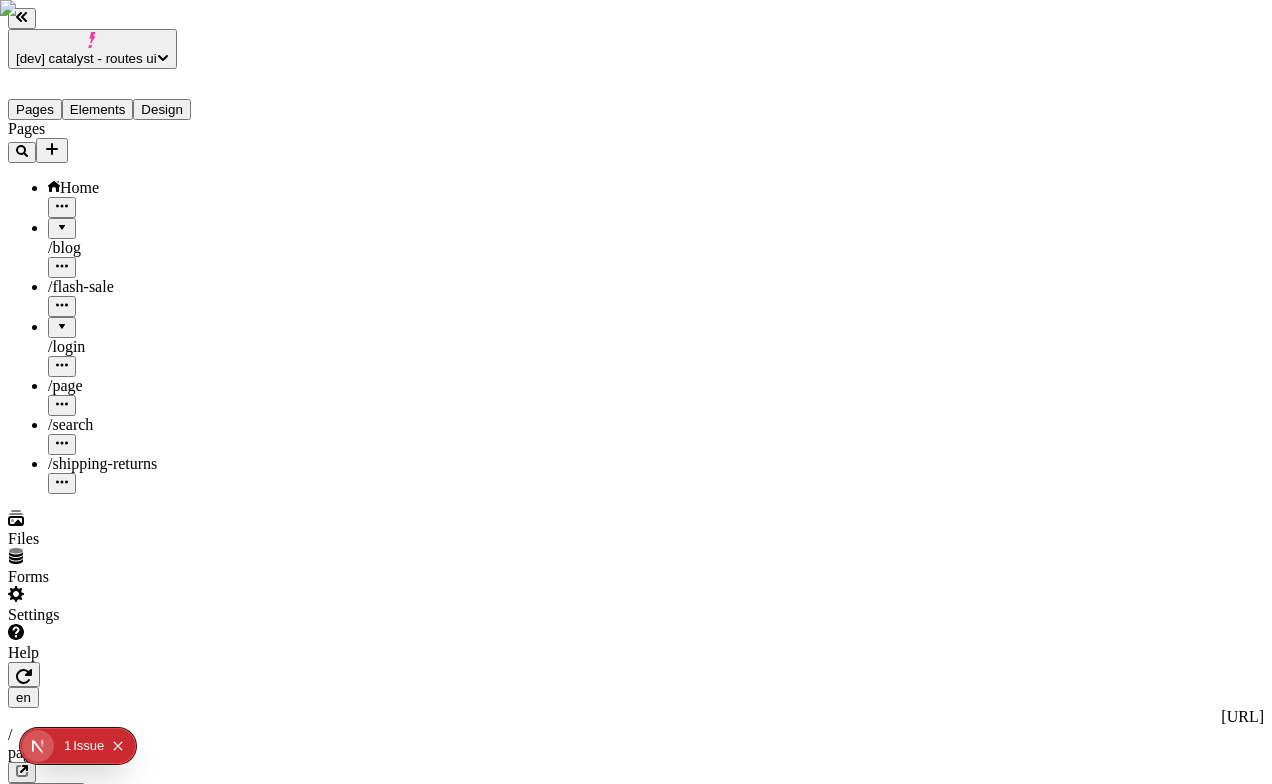 click on "[dev] catalyst - routes ui Pages Elements Design Pages Home / blog / flash-sale / login / page / search / shipping-returns Files Forms Settings Help en http://localhost:3110 / page Desktop Preview Publish S Metadata Online Path /page Title Description Social Image Choose an image Choose Exclude from search engines Canonical URL Sitemap priority 0.75 Sitemap frequency Hourly Snippets" at bounding box center (636, 1255) 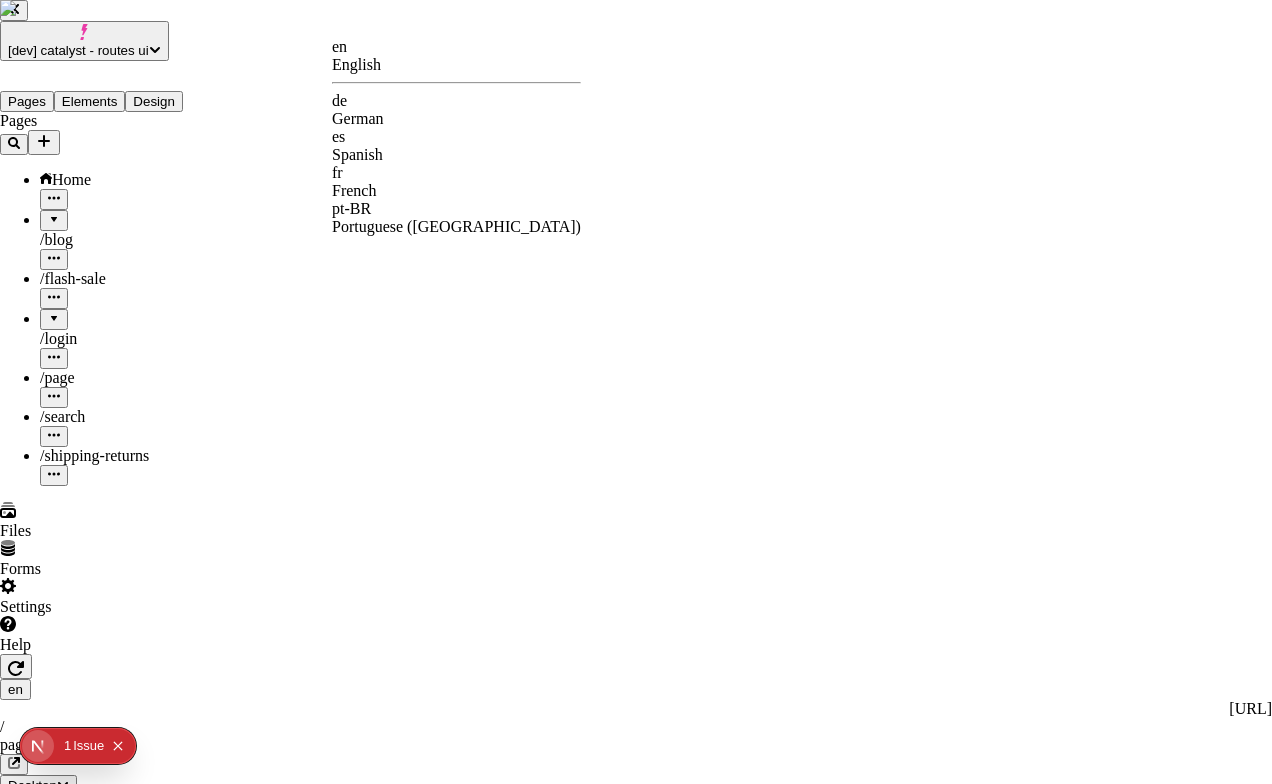 click on "de" at bounding box center [456, 101] 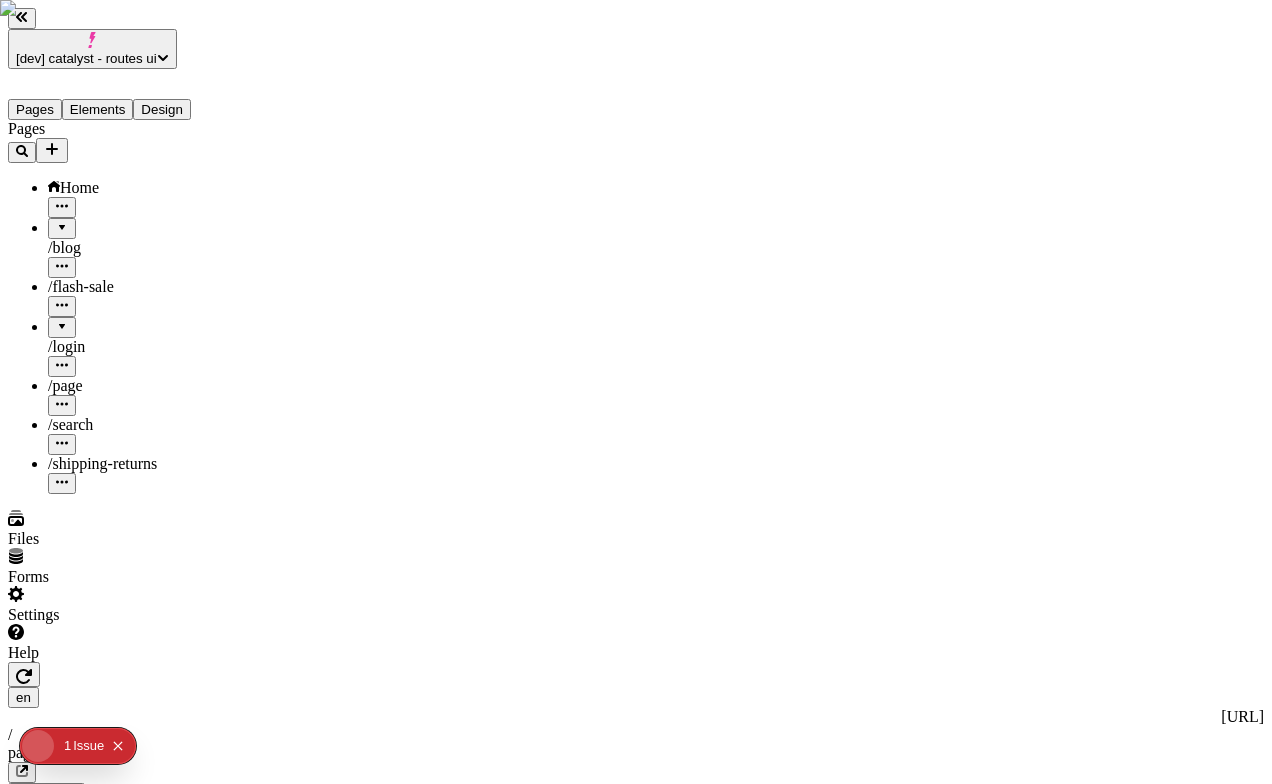 type 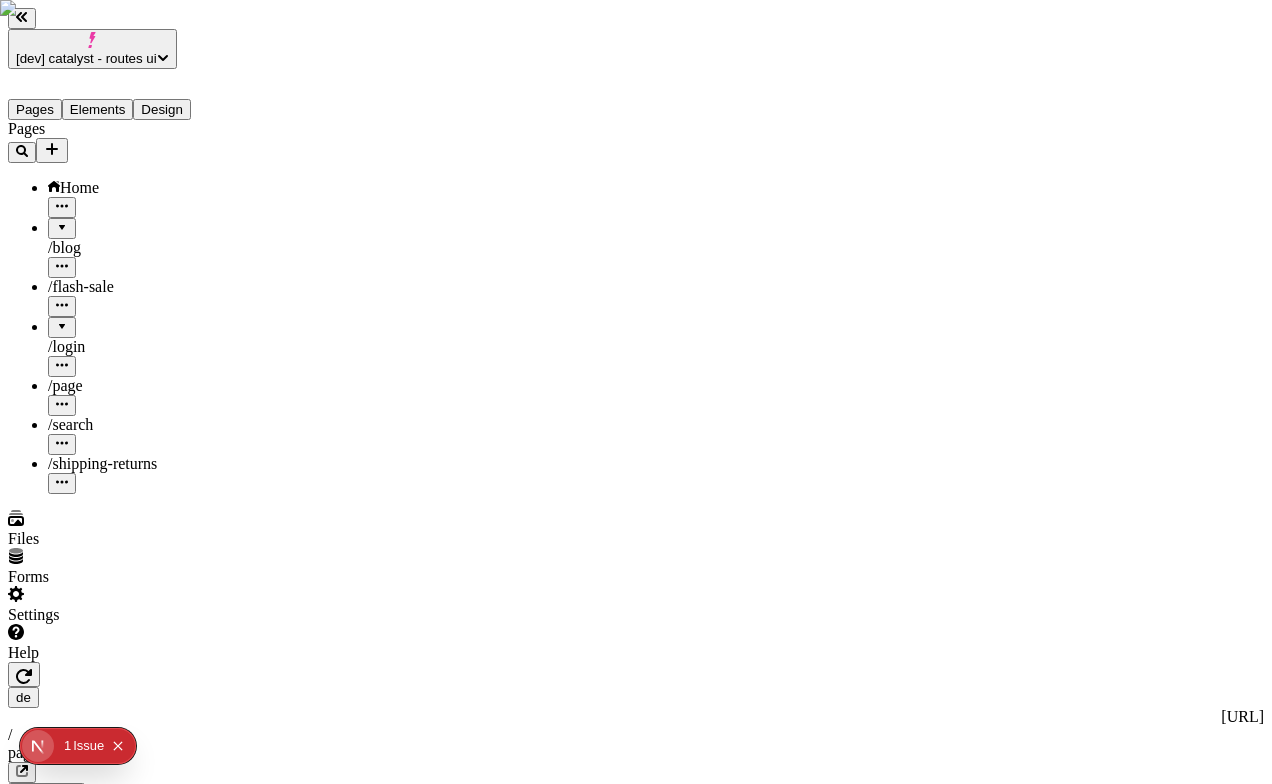 click on "[dev] catalyst - routes ui Pages Elements Design Pages Home / blog / flash-sale / login / page / search / shipping-returns Files Forms Settings Help de http://localhost:3110/de / page Desktop Preview Publish S This localized page inherits from the base locale Edit for this locale" at bounding box center (636, 1073) 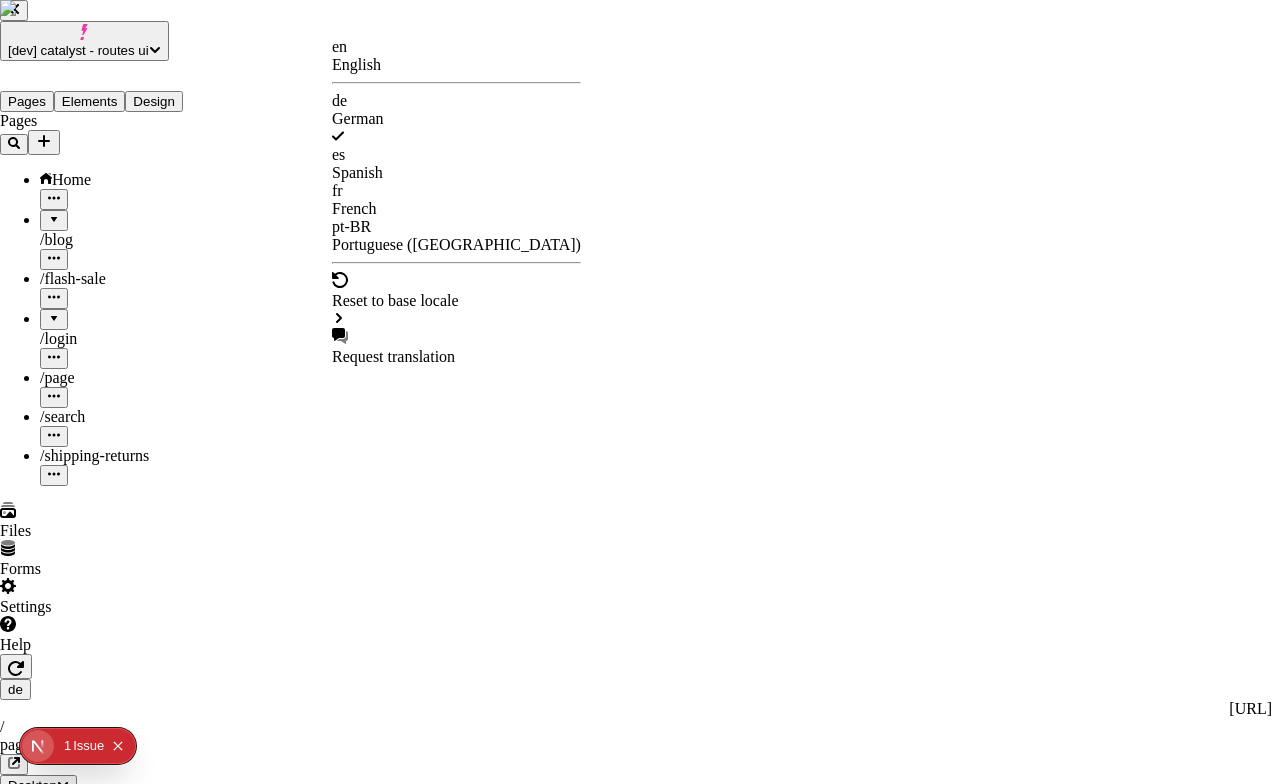 click on "es" at bounding box center [456, 155] 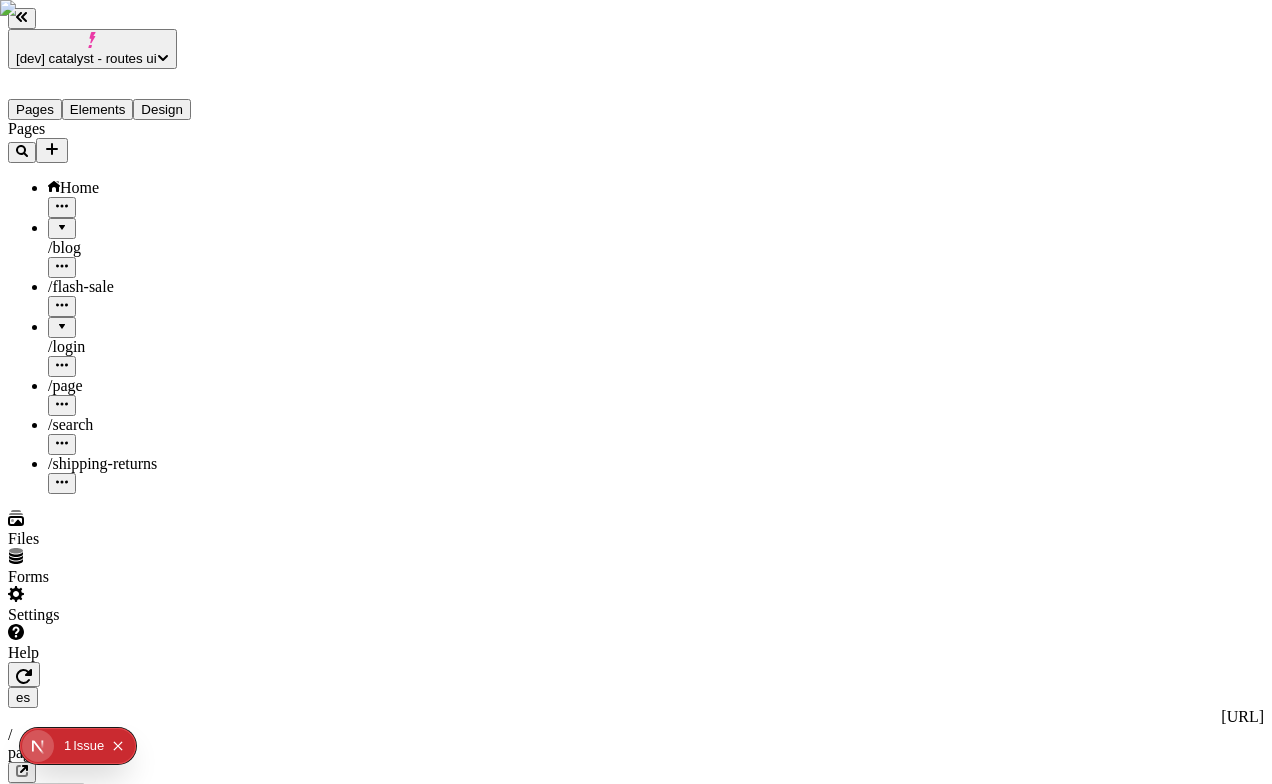 click on "[dev] catalyst - routes ui Pages Elements Design Pages Home / blog / flash-sale / login / page / search / shipping-returns Files Forms Settings Help es http://localhost:3110/es / page Desktop Preview Publish S This localized page inherits from the base locale Edit for this locale" at bounding box center (636, 1087) 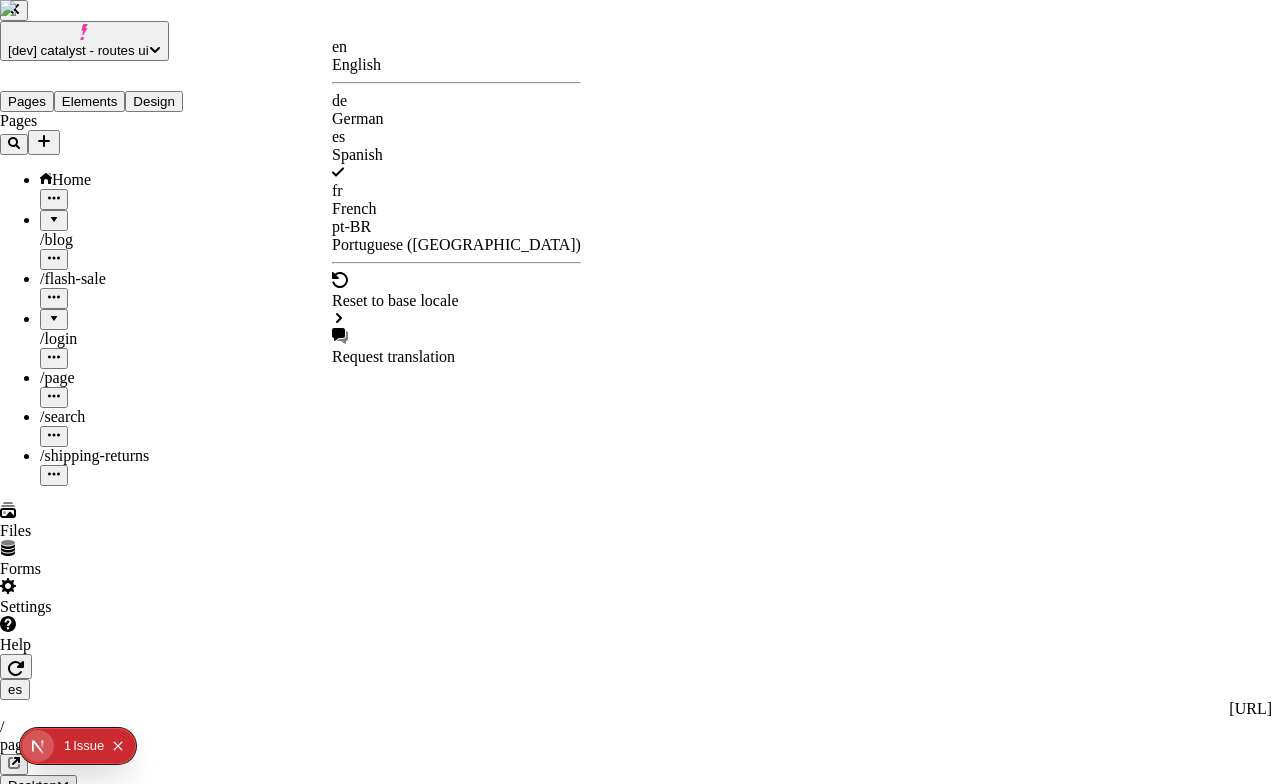 click on "de" at bounding box center (456, 101) 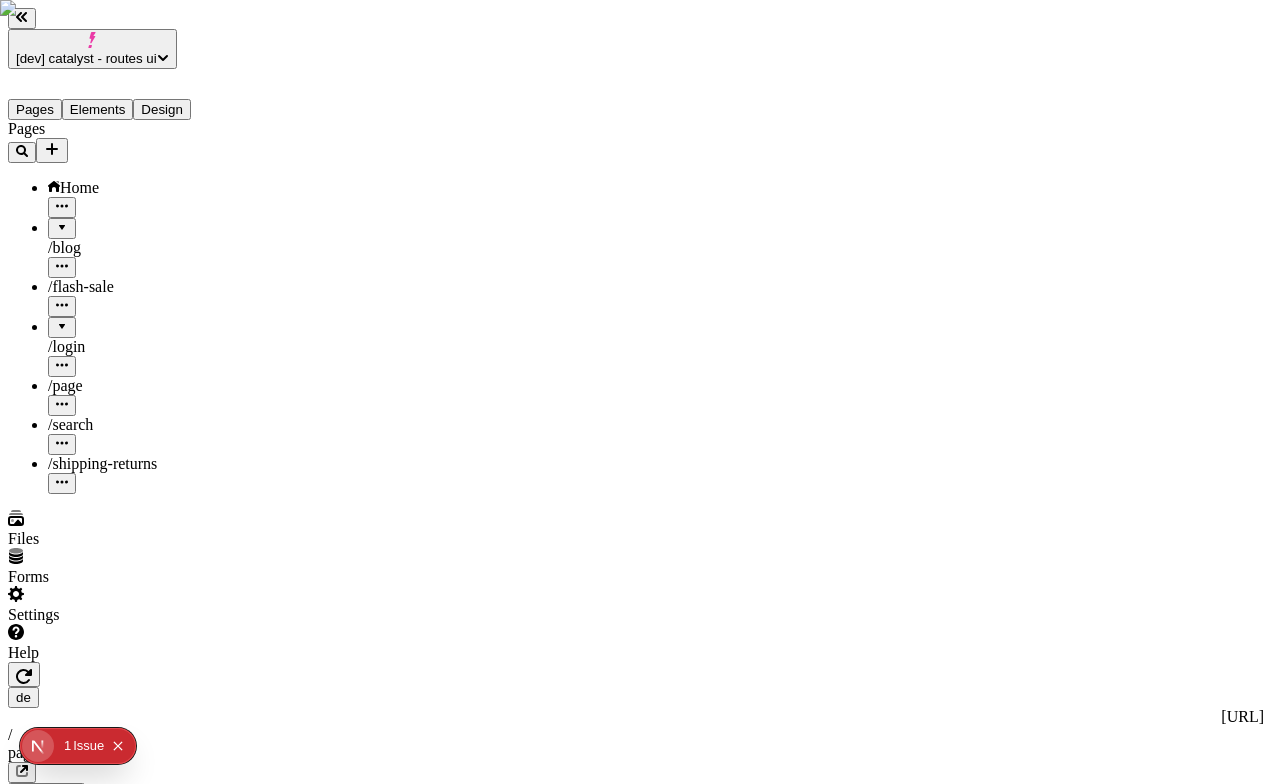 click on "Edit for this locale" at bounding box center [68, 1953] 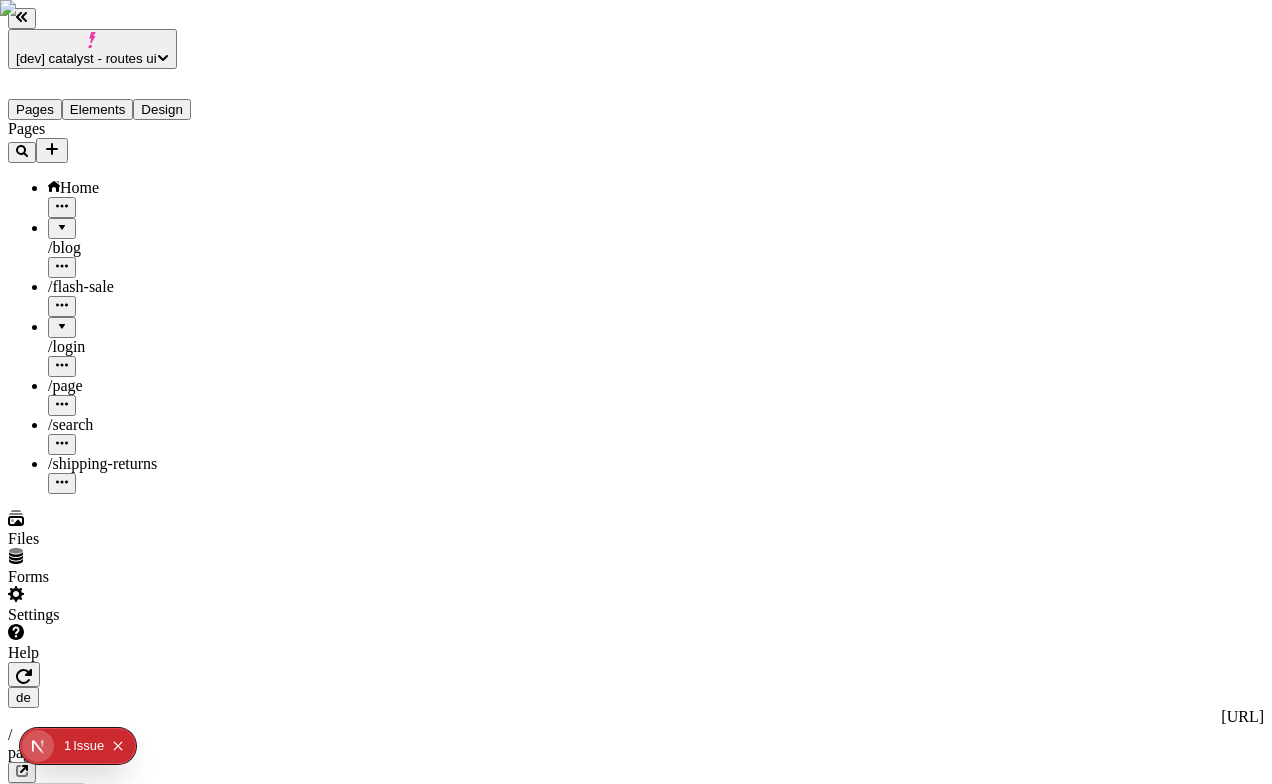 click on "Path /page" at bounding box center (128, 1964) 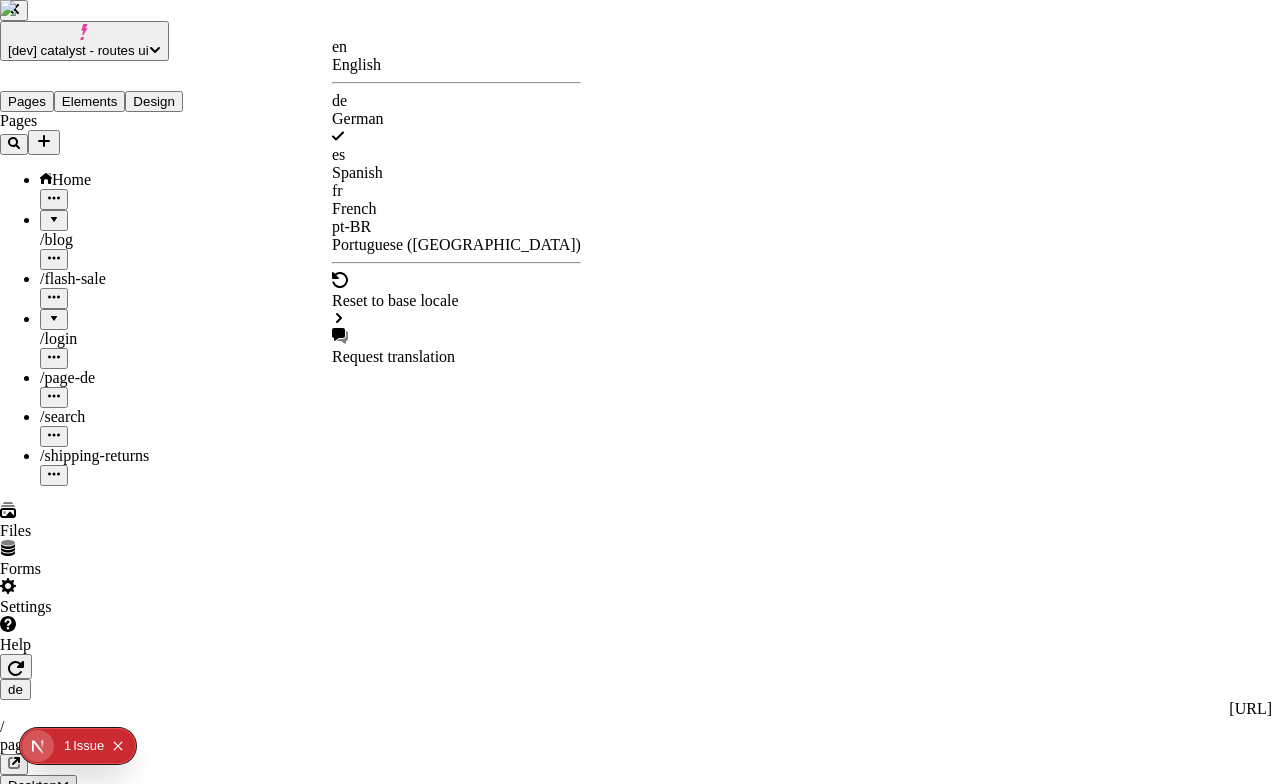 click on "[dev] catalyst - routes ui Pages Elements Design Pages Home / blog / flash-sale / login / page-de / search / shipping-returns Files Forms Settings Help de http://localhost:3110/de / page-de Desktop Preview Publish S Metadata Online Path /page-de Title Description Social Image Choose an image Choose Exclude from search engines Canonical URL Sitemap priority 0.75 Sitemap frequency Hourly Snippets en English de German es Spanish fr French pt-BR Portuguese (Brazil) Reset to base locale Request translation" at bounding box center [636, 1253] 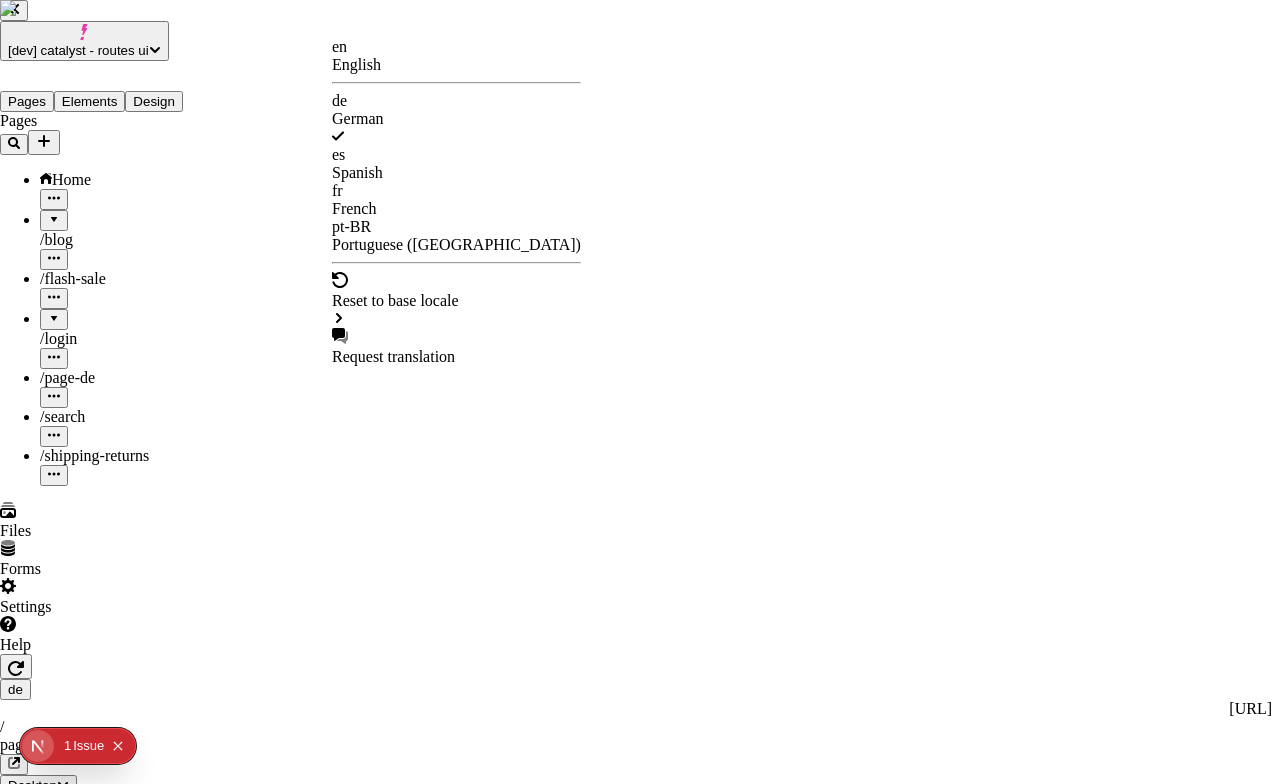 click on "en" at bounding box center [456, 47] 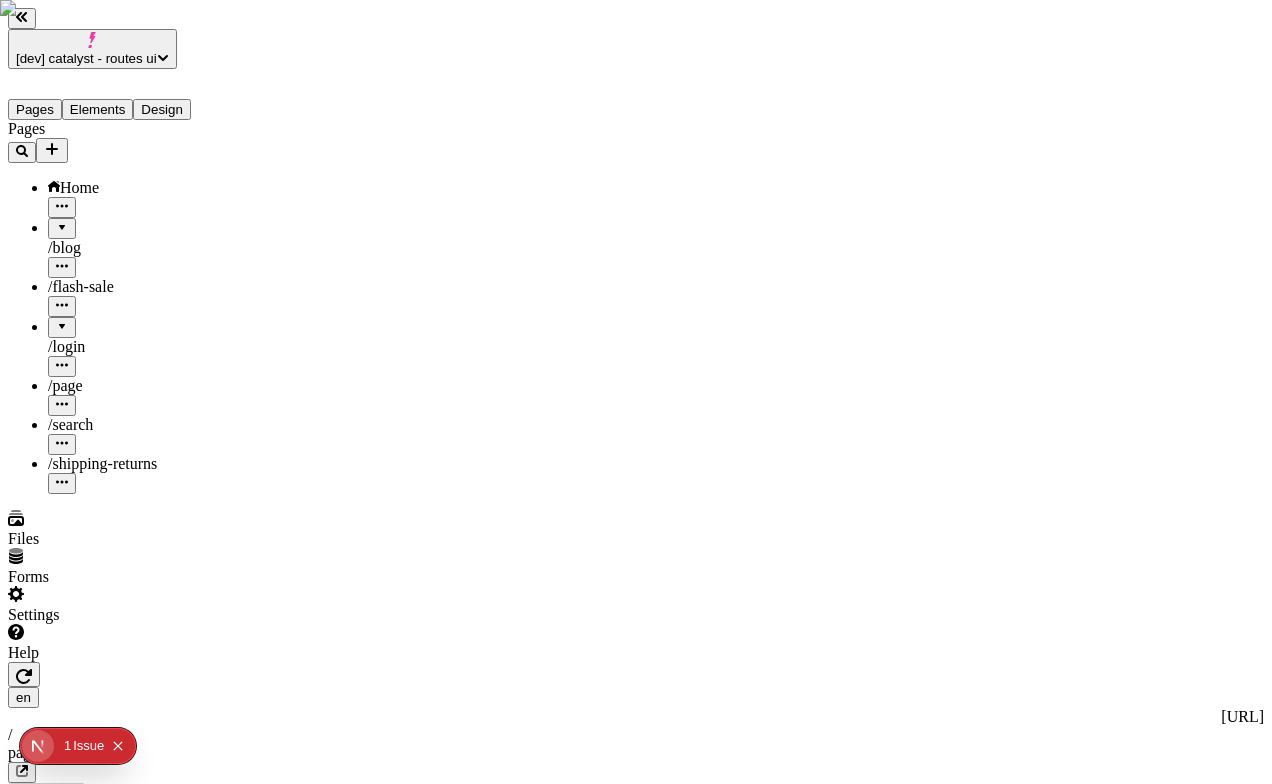 click on "[dev] catalyst - routes ui Pages Elements Design Pages Home / blog / flash-sale / login / page / search / shipping-returns Files Forms Settings Help en http://localhost:3110 / page Desktop Preview Publish S Metadata Online Path /page Title Description Social Image Choose an image Choose Exclude from search engines Canonical URL Sitemap priority 0.75 Sitemap frequency Hourly Snippets" at bounding box center [636, 1269] 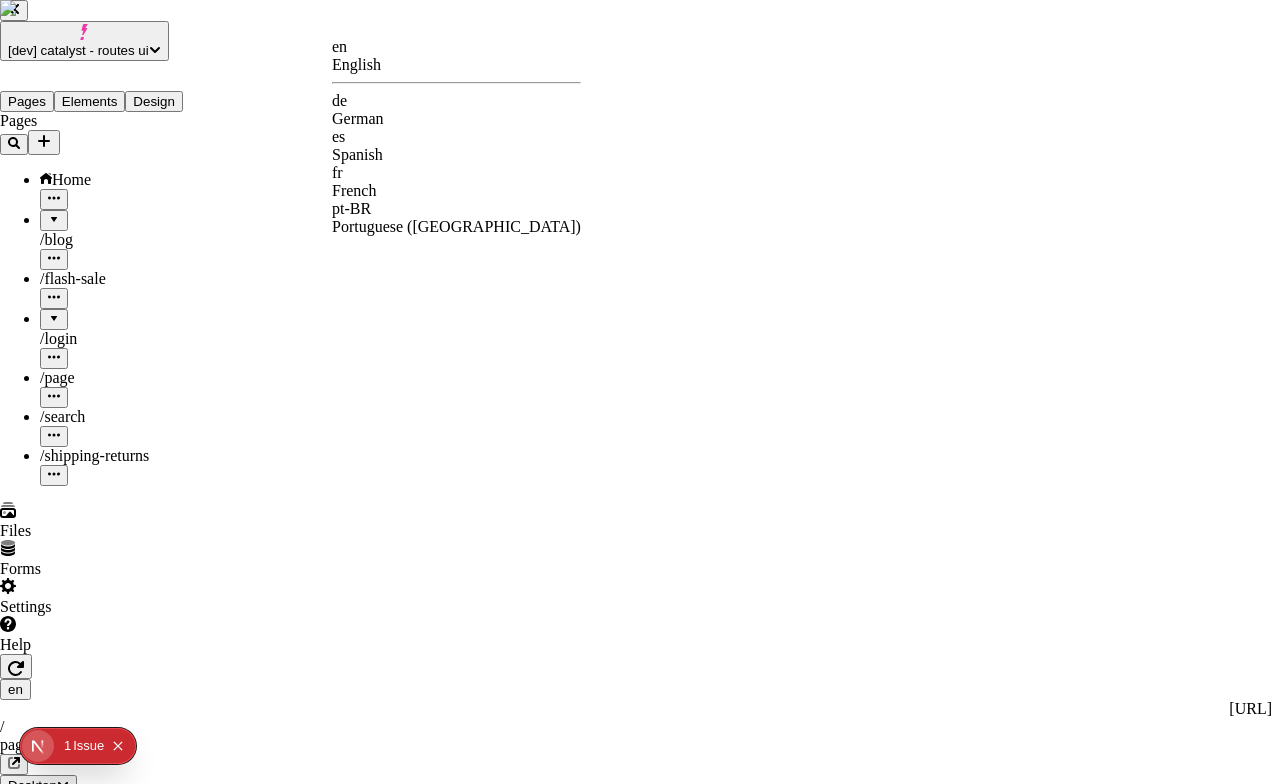 click on "de German" at bounding box center (456, 110) 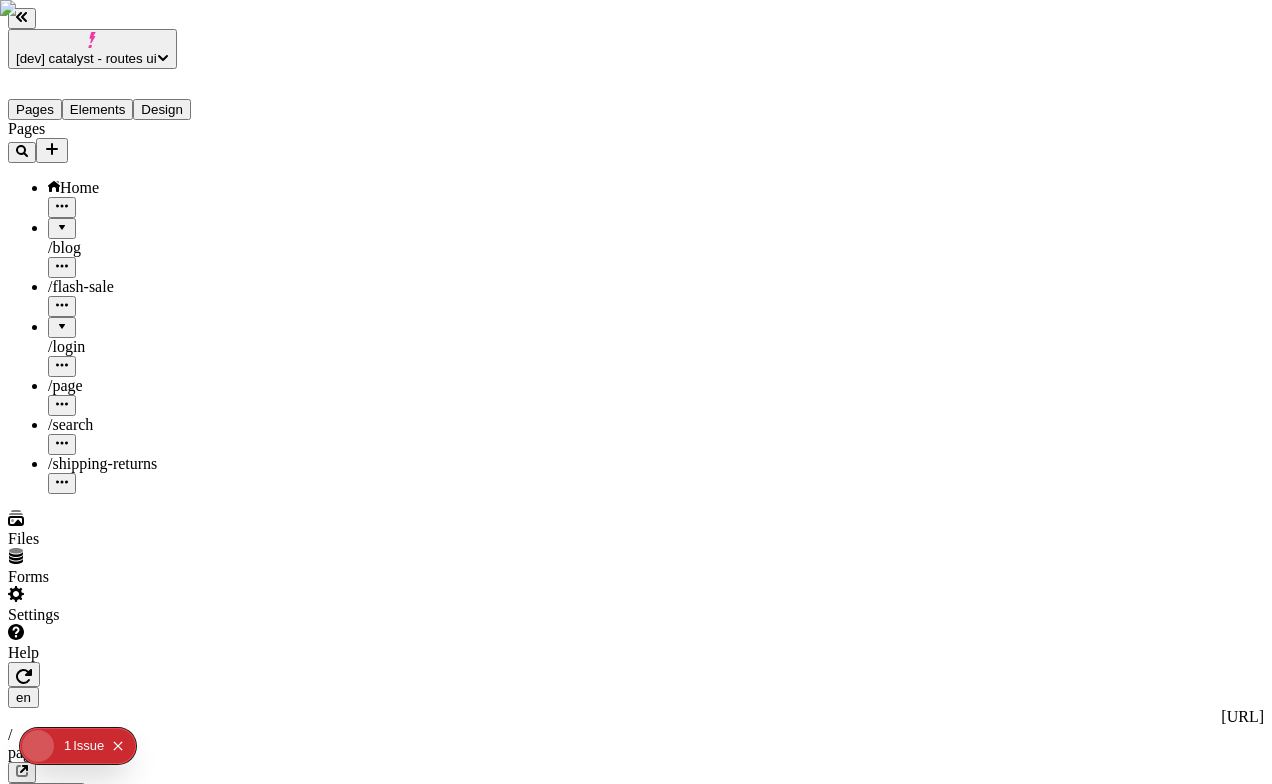 type on "/page-de" 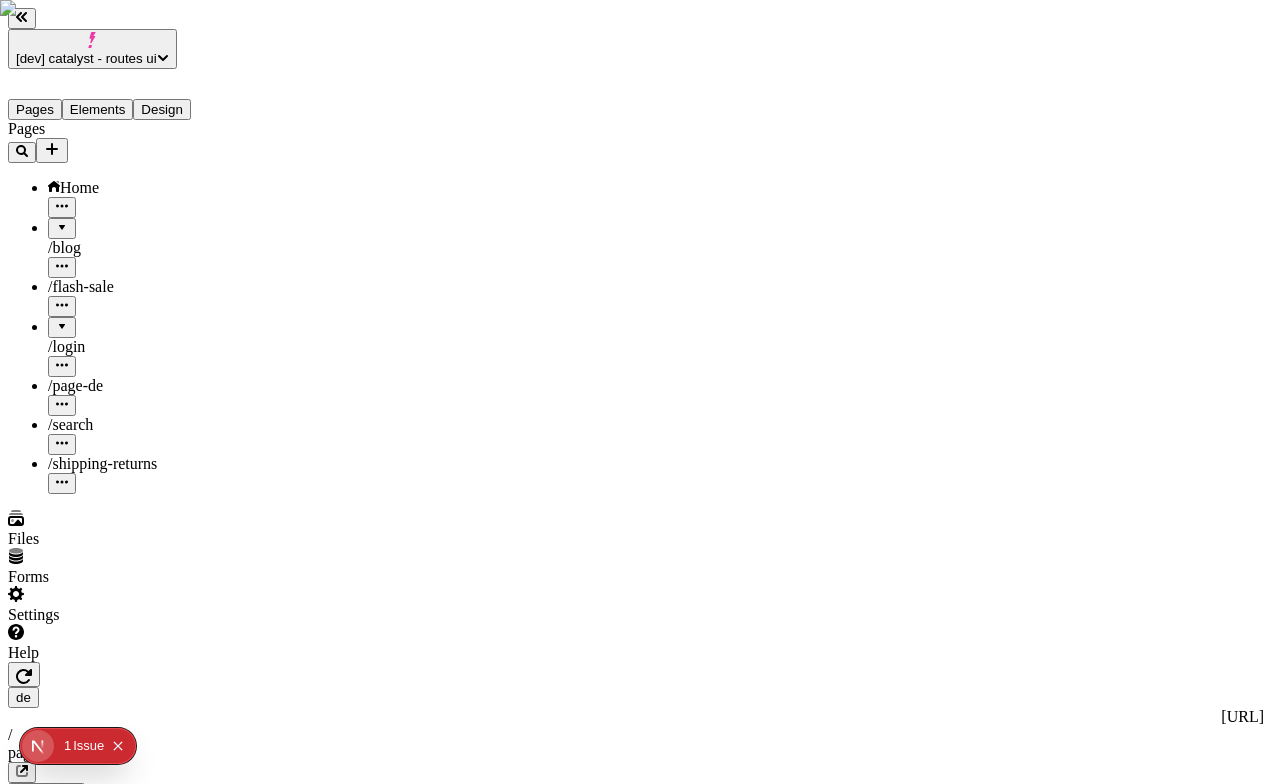 click at bounding box center (60, 1913) 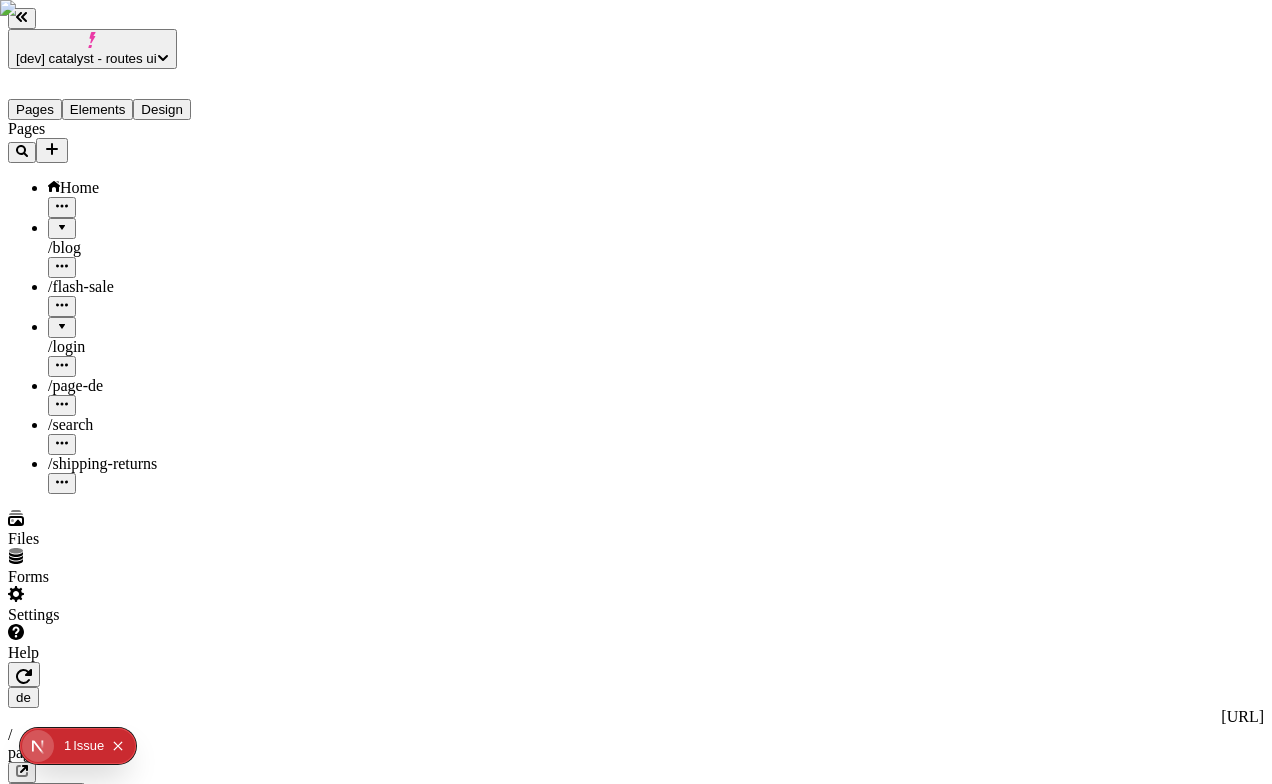 click 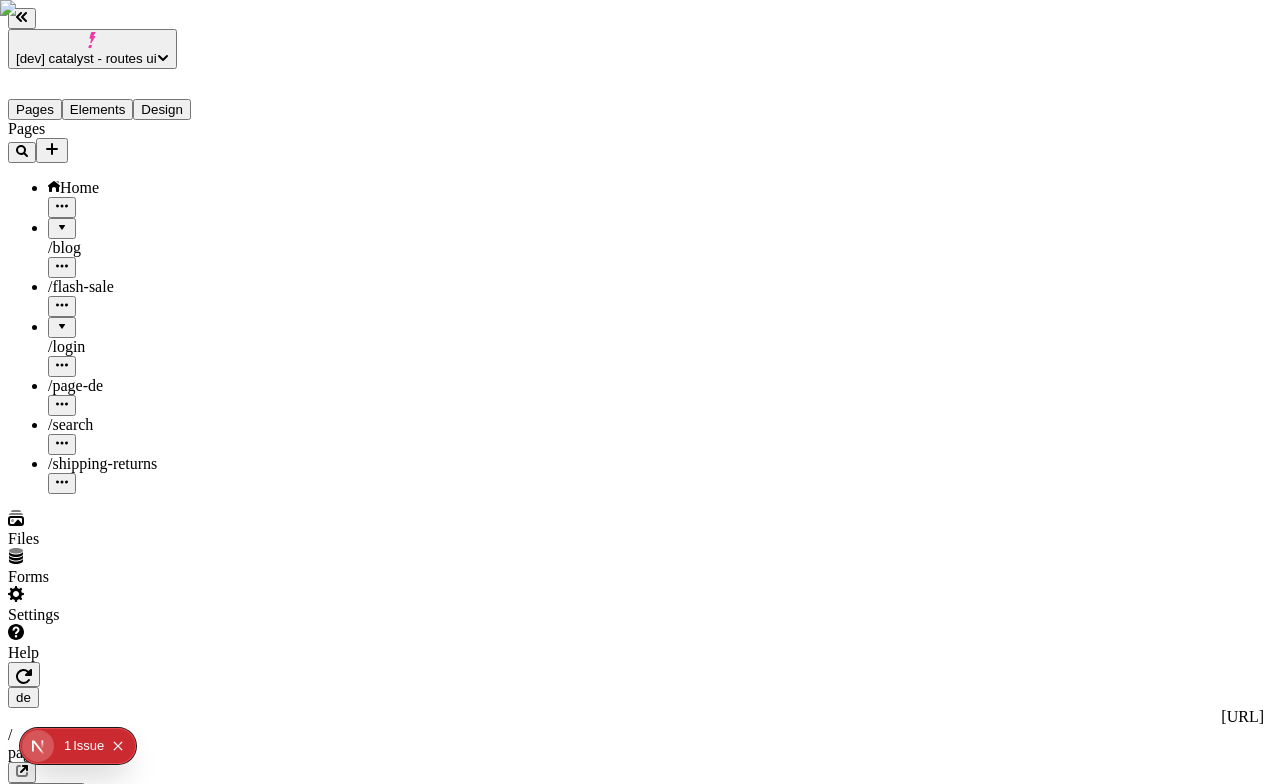 click on "Publish" at bounding box center [38, 835] 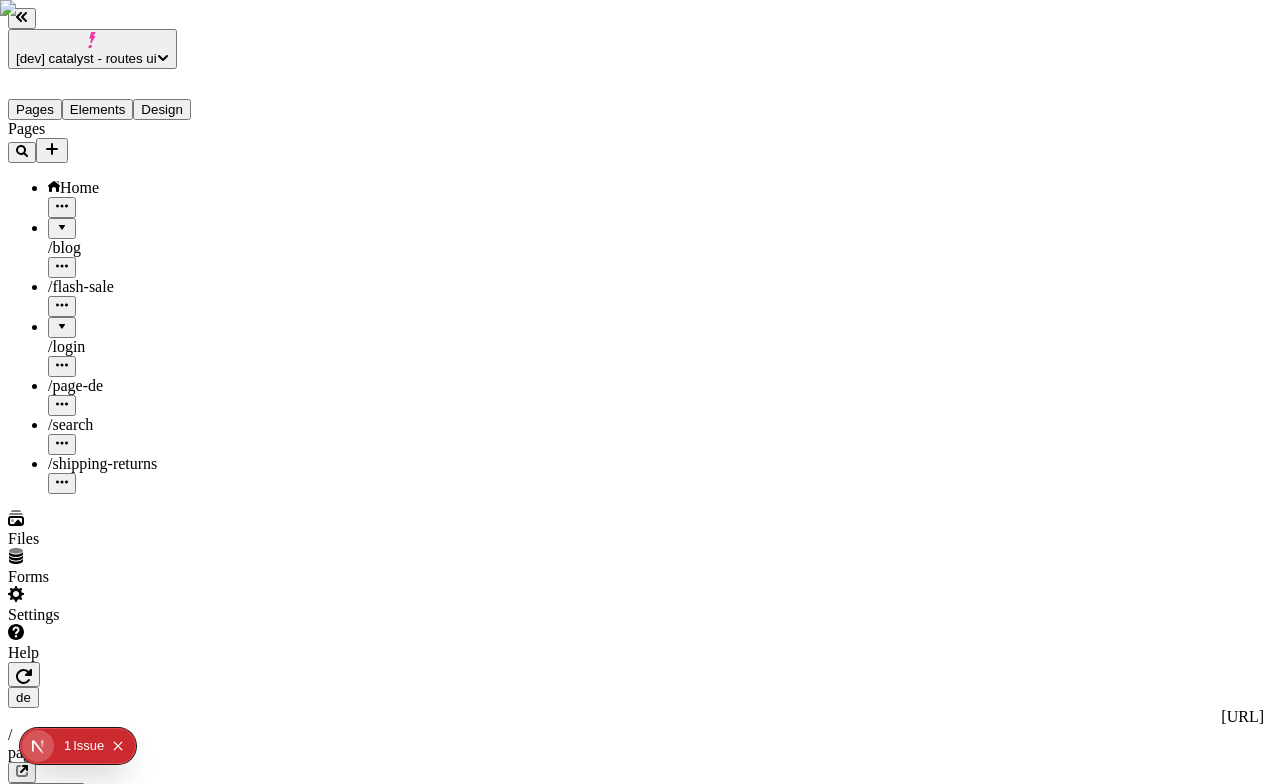 click 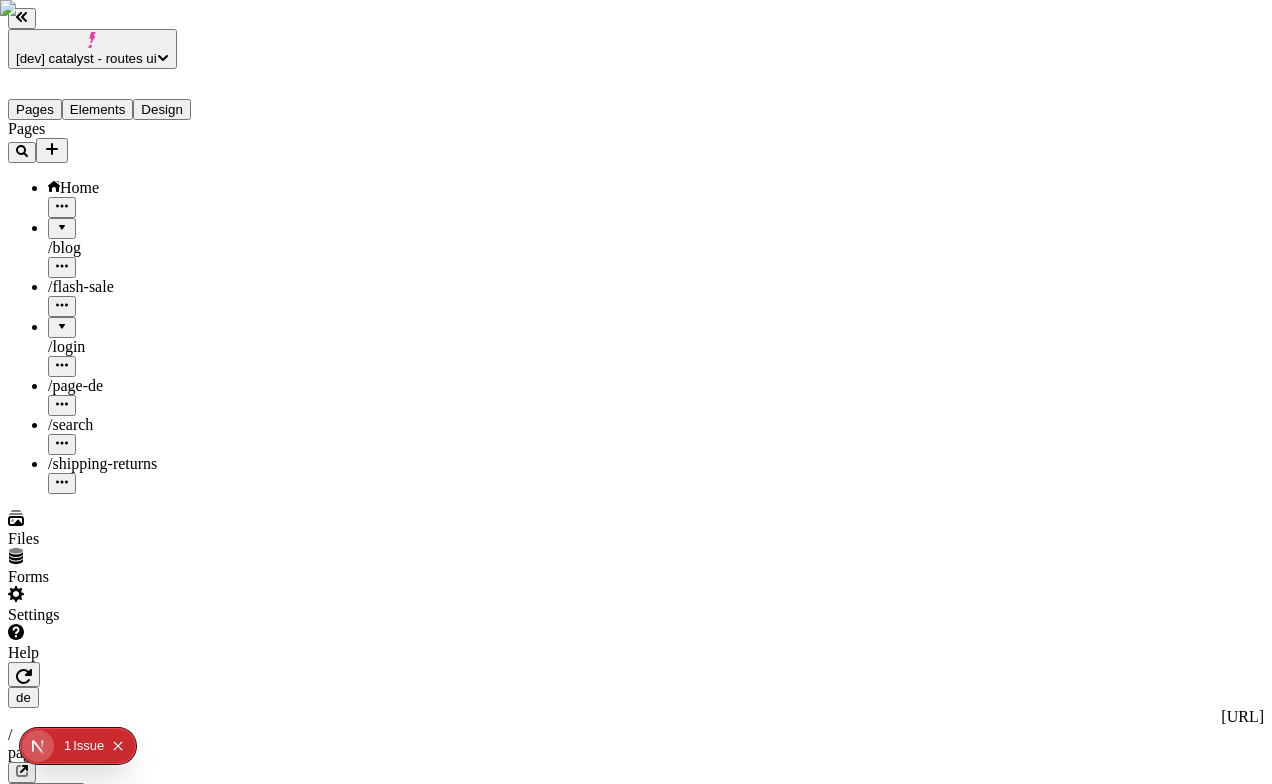click 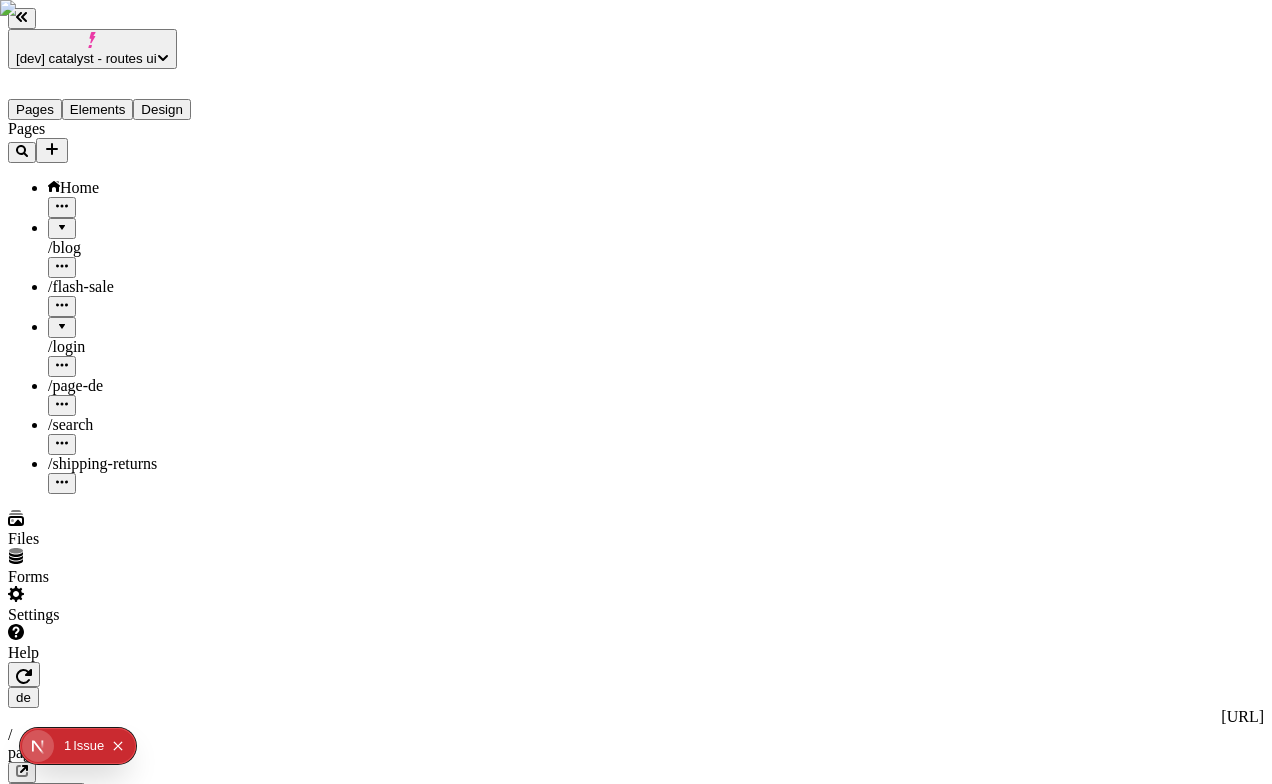 click 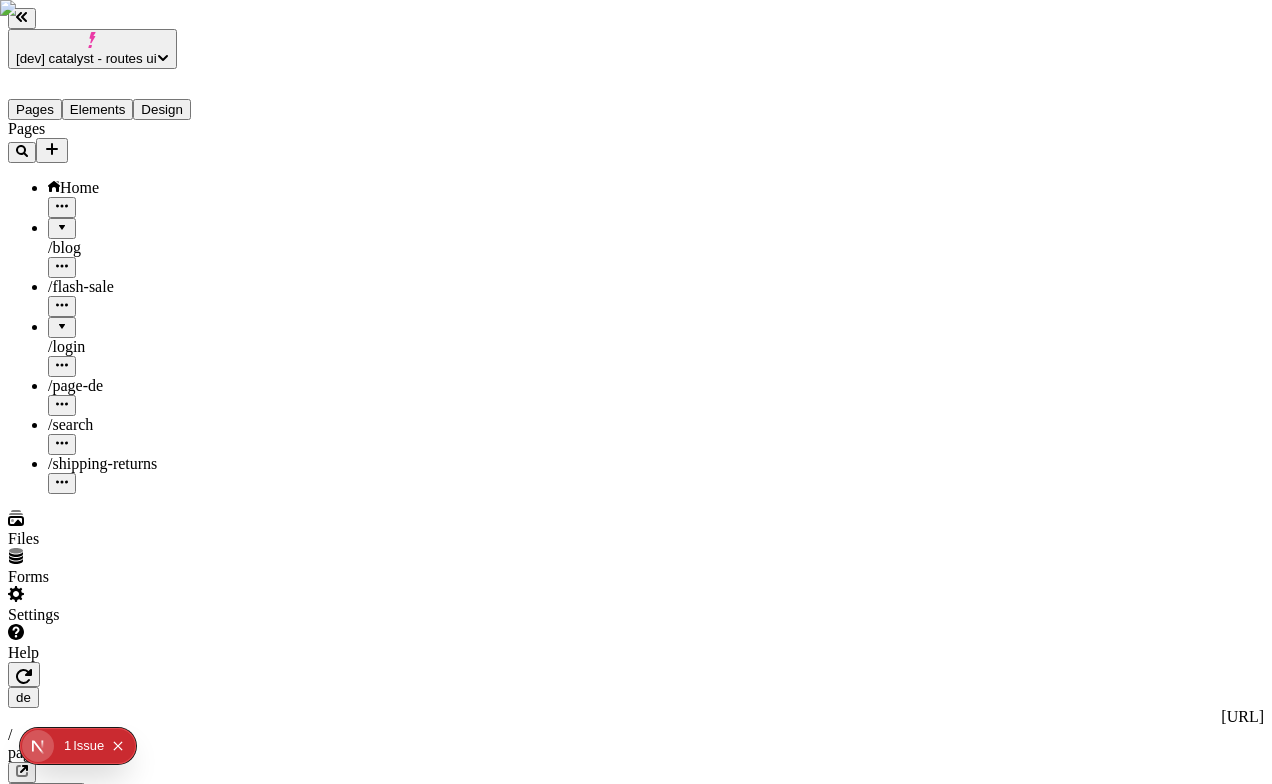 click 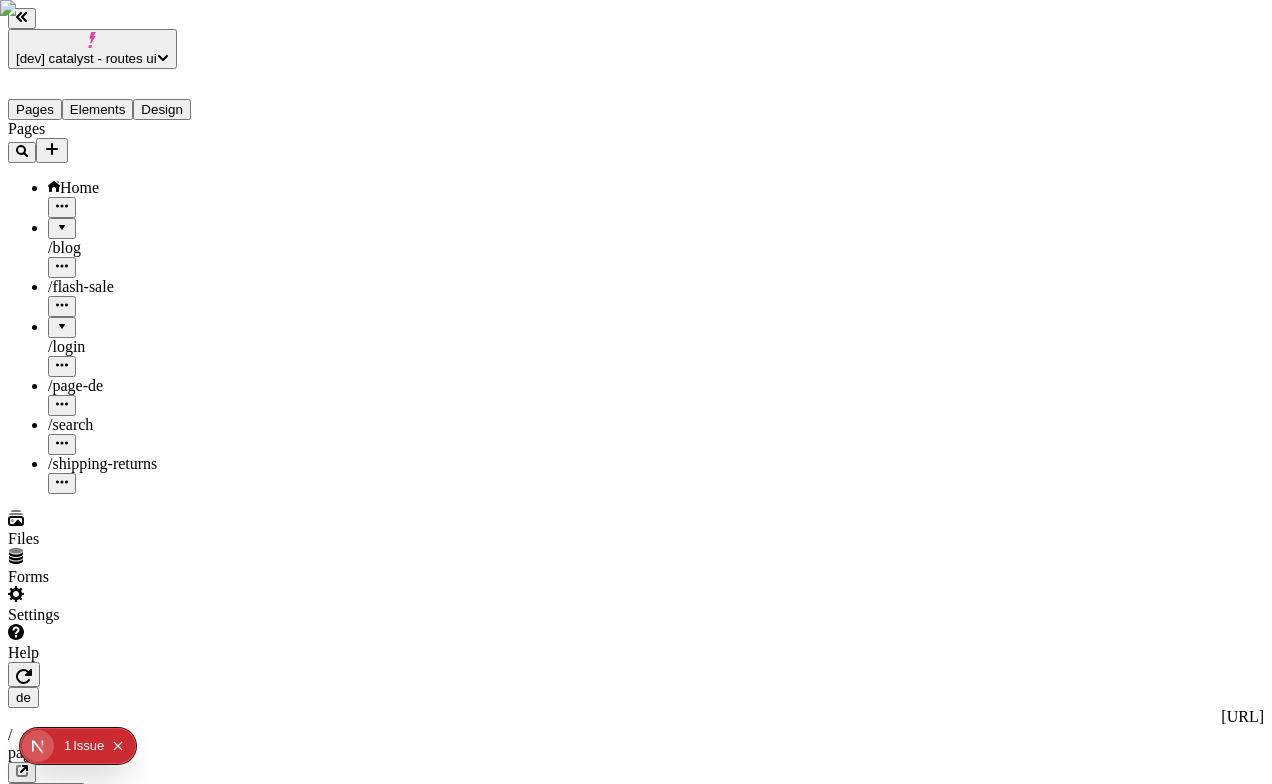 click on "/ flash-sale" at bounding box center [148, 297] 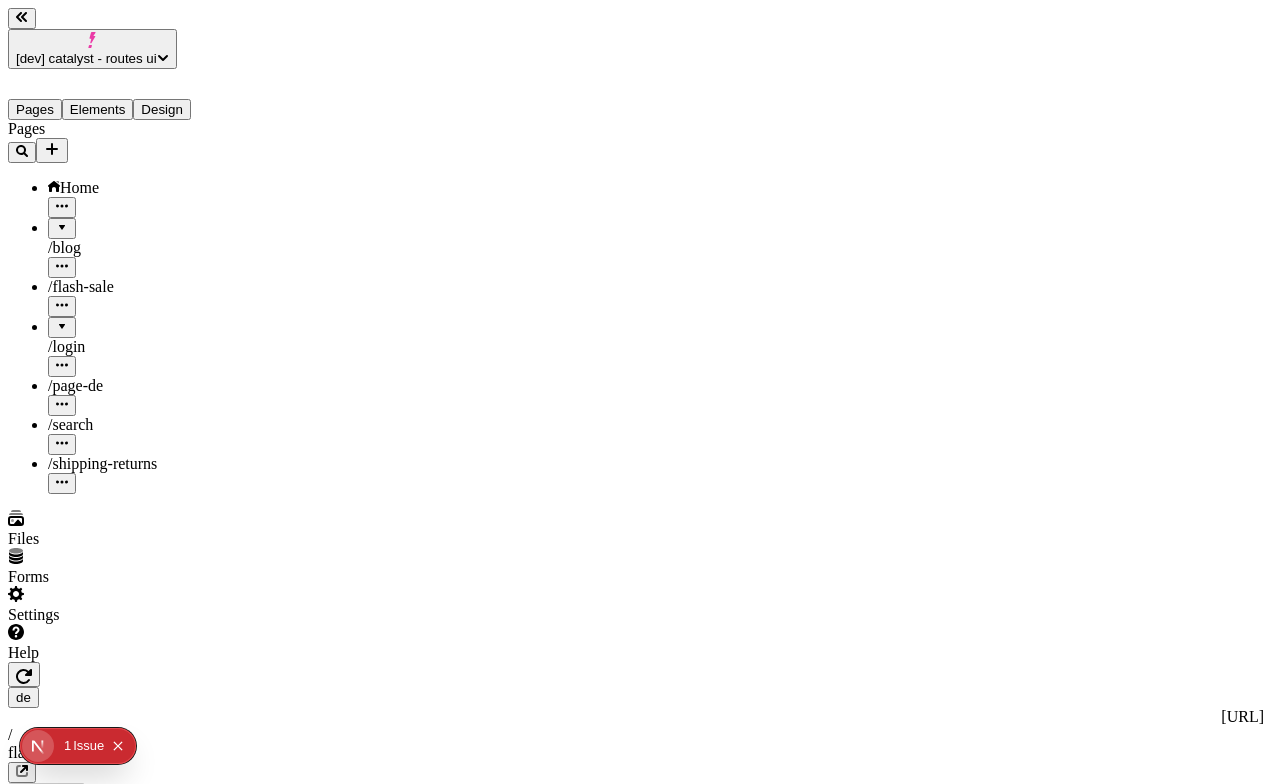 type on "/flash-sale" 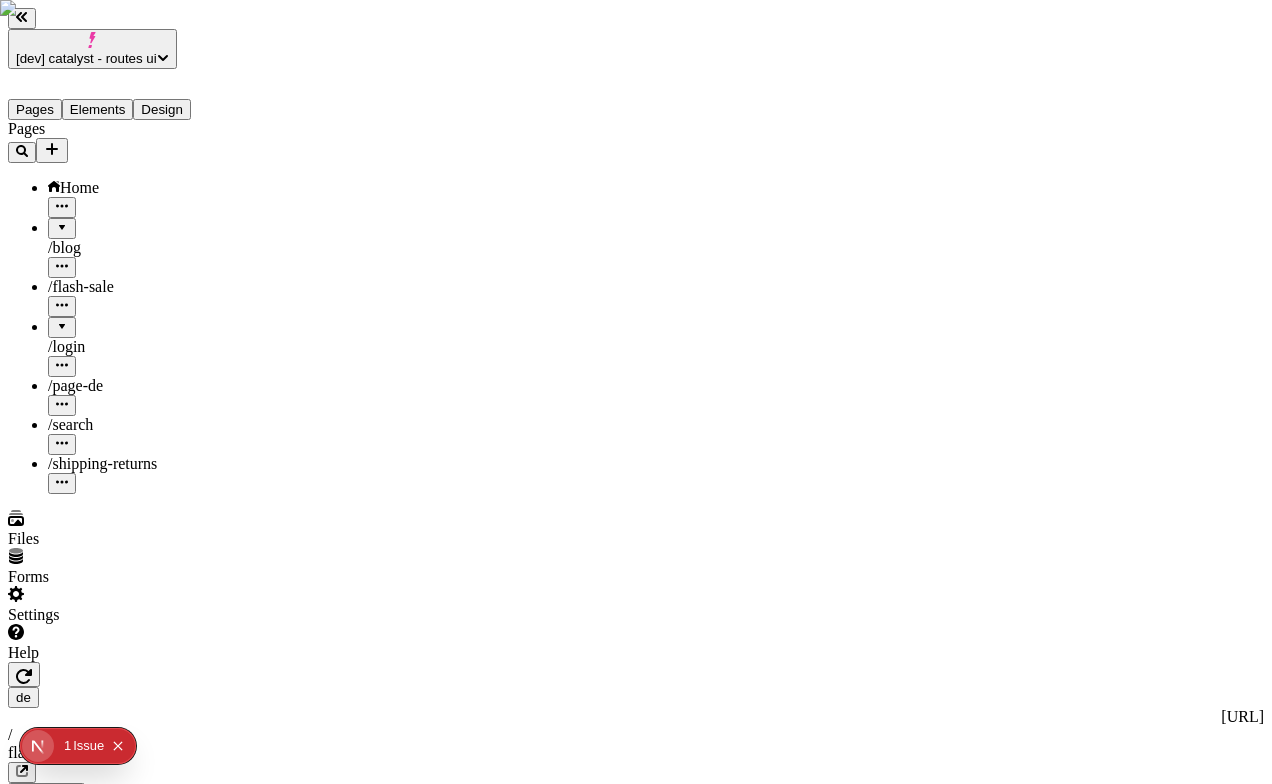 click on "/ page-de" at bounding box center (148, 396) 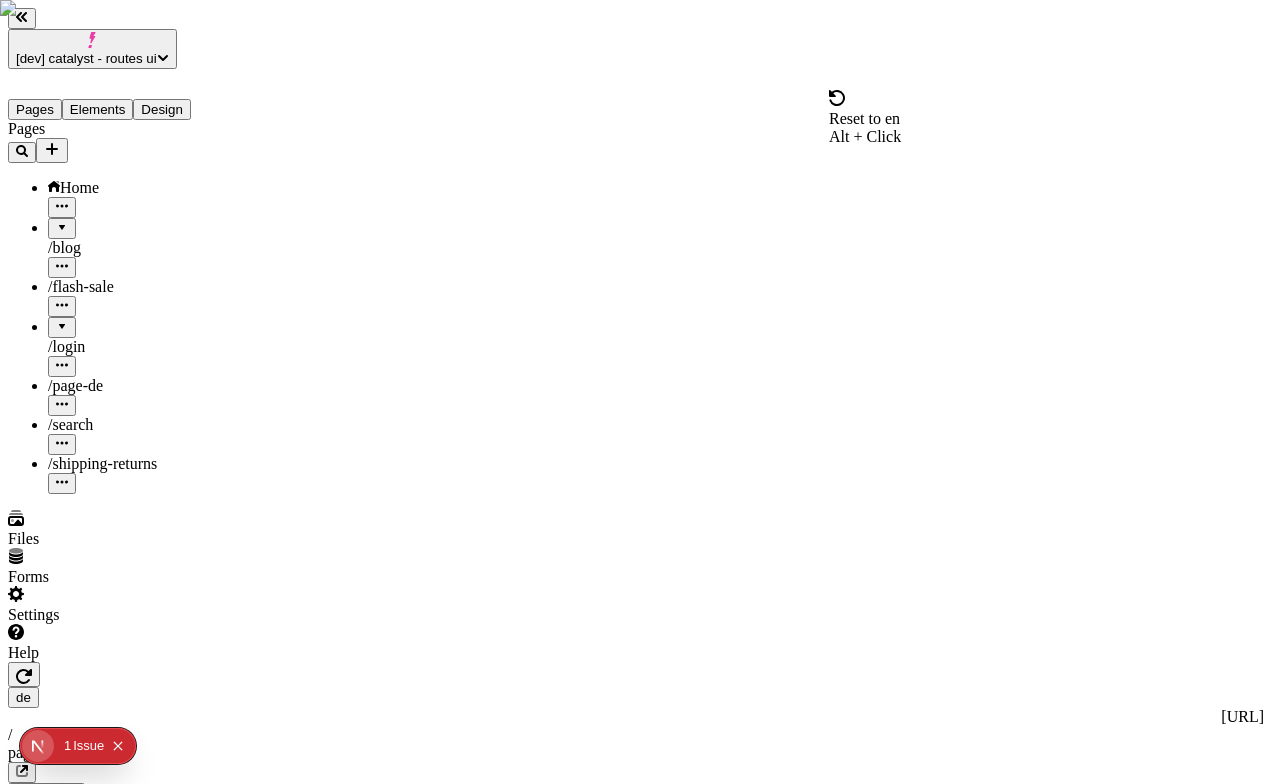 click on "Path" at bounding box center (29, 1927) 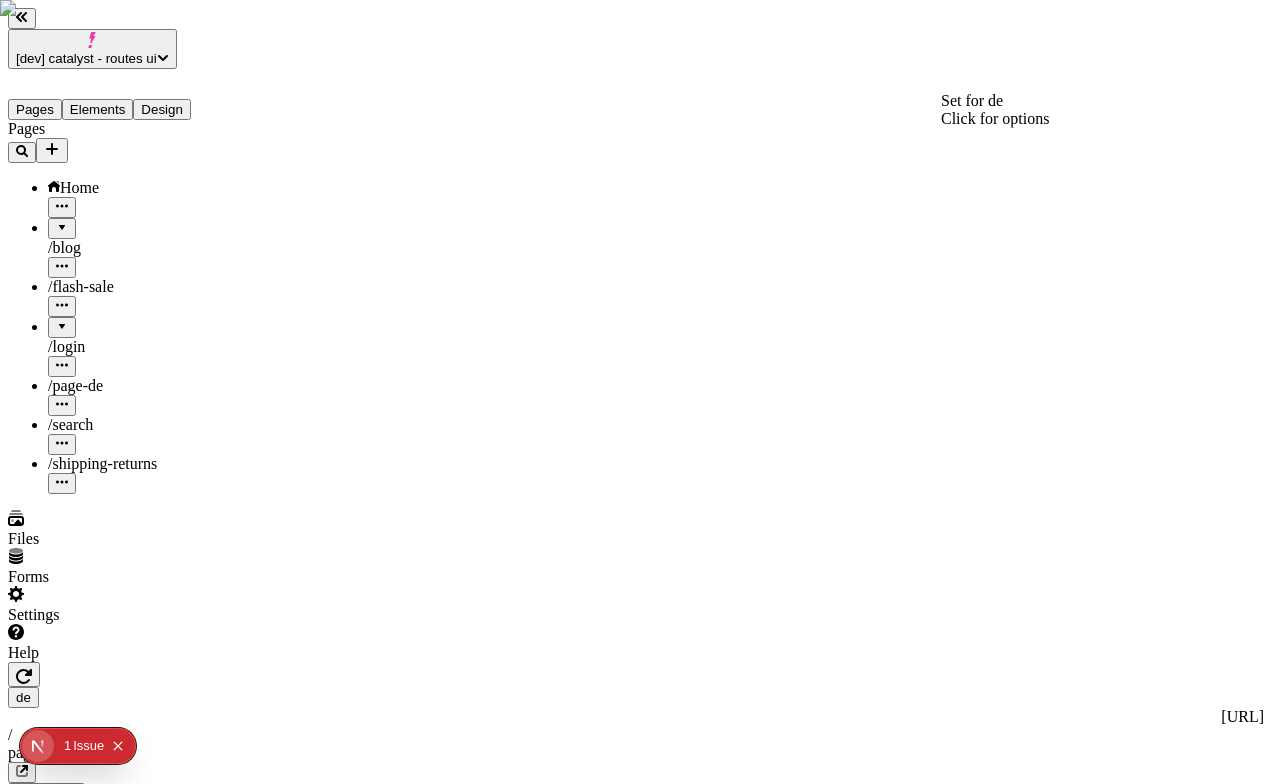 click on "Path" at bounding box center (29, 1927) 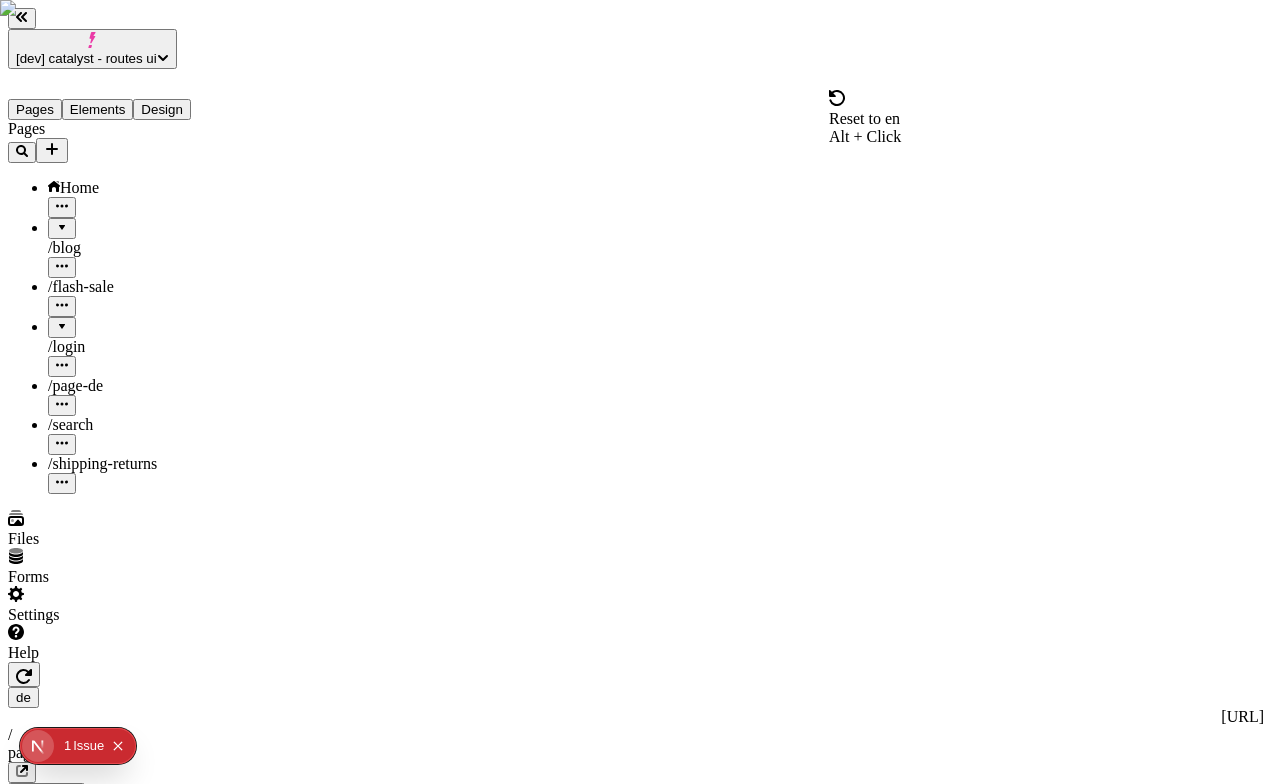 click on "Path" at bounding box center (128, 1927) 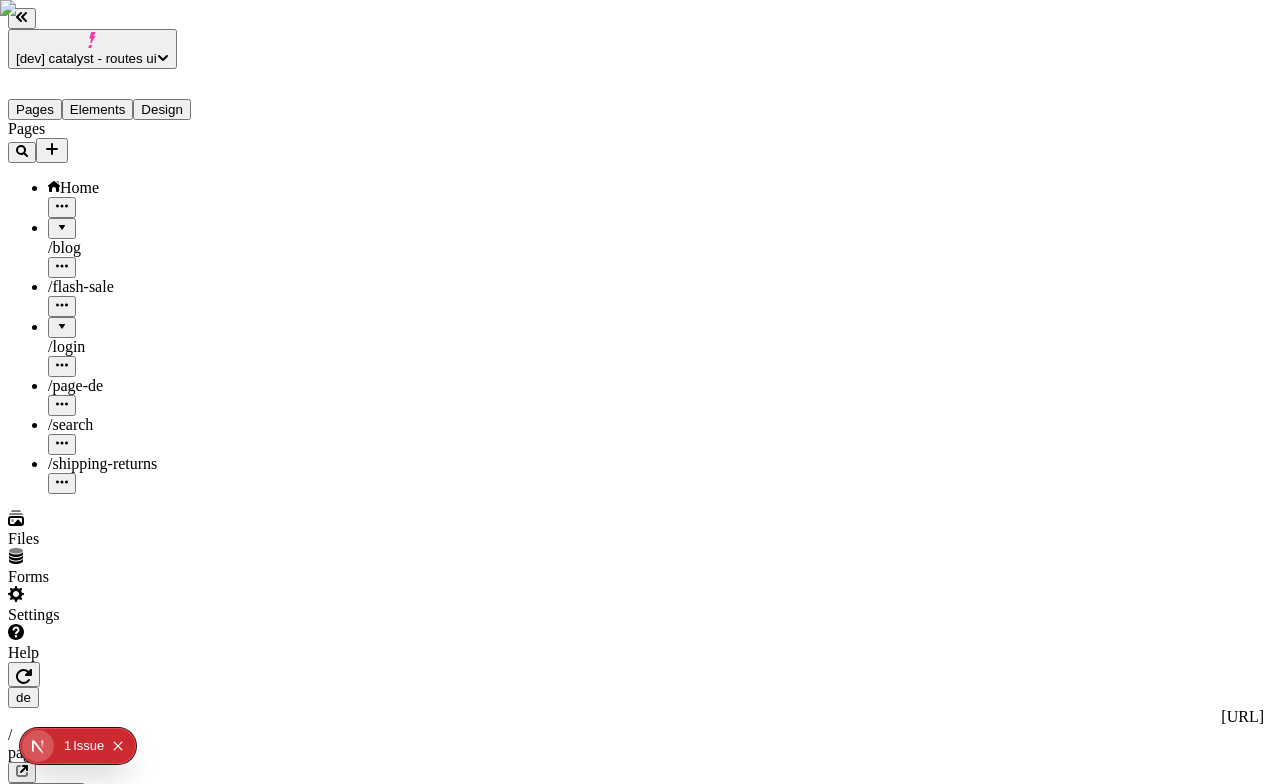 click on "Path" at bounding box center [29, 1927] 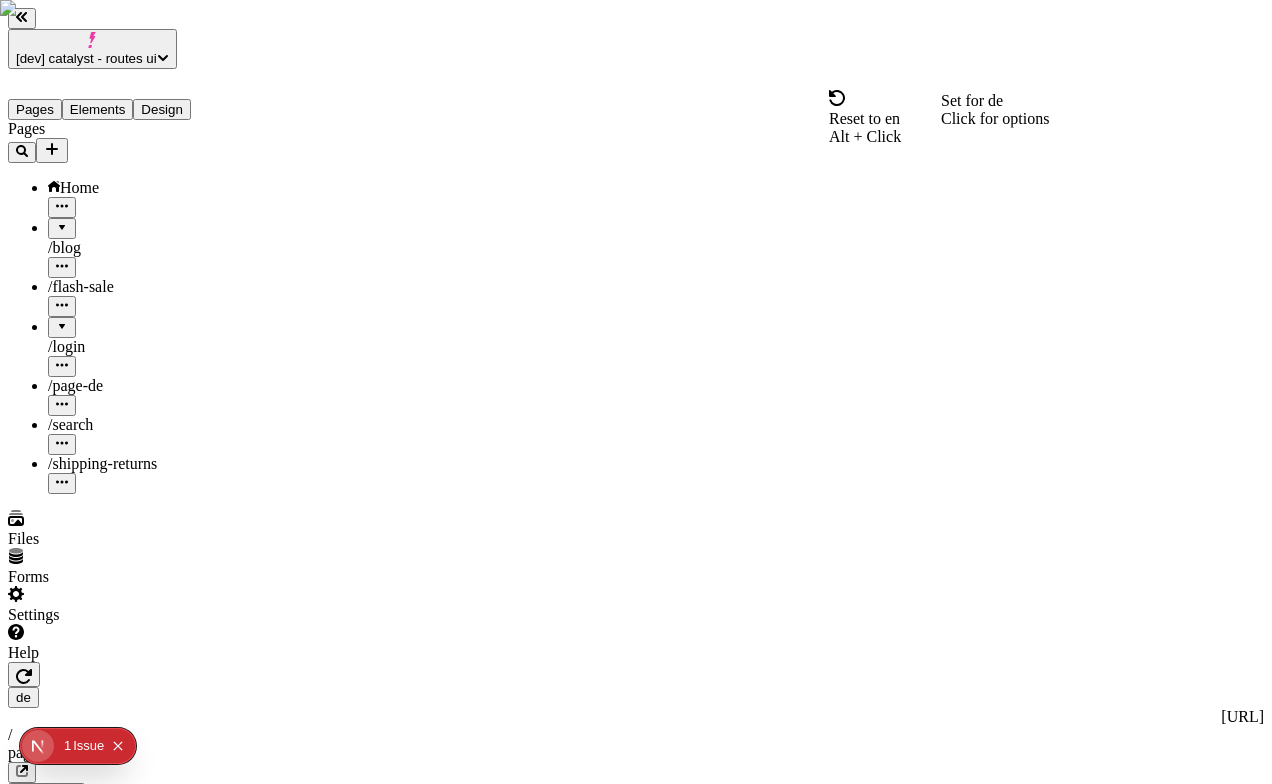 click on "Alt + Click" at bounding box center [865, 136] 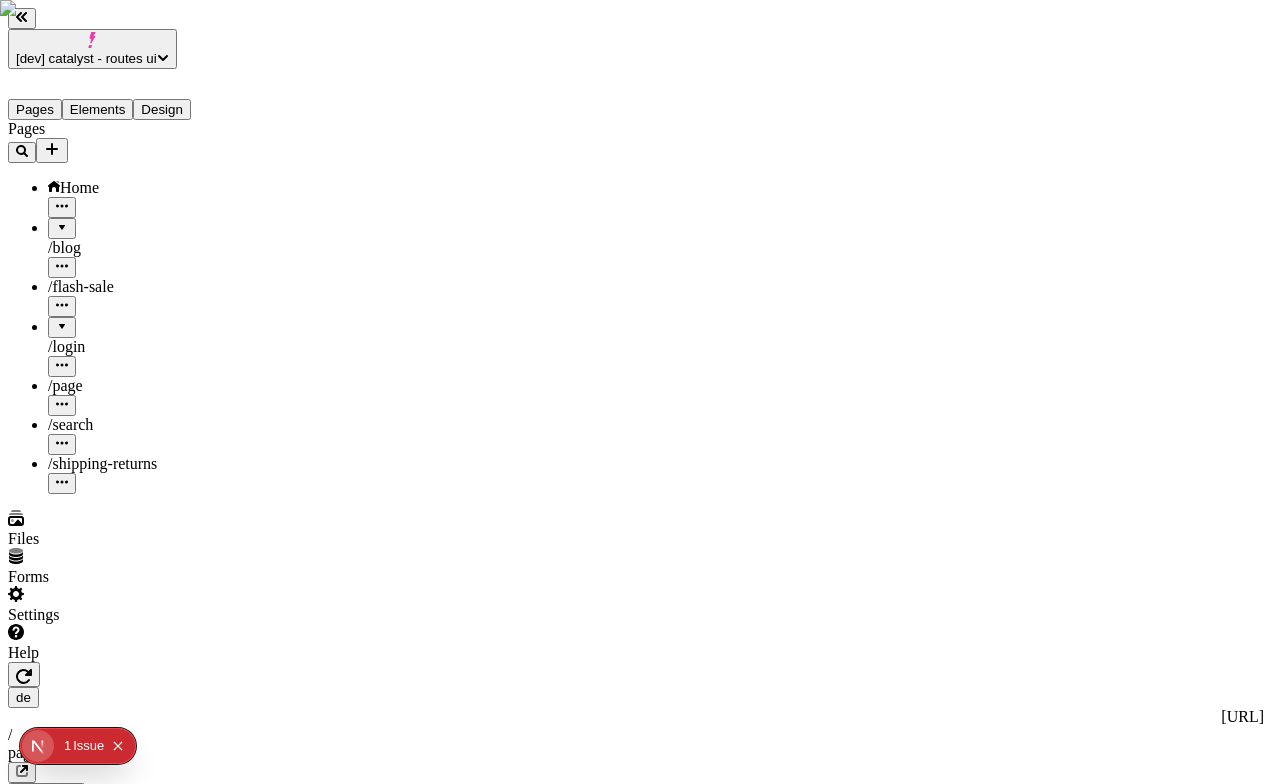click on "/page" at bounding box center (96, 1945) 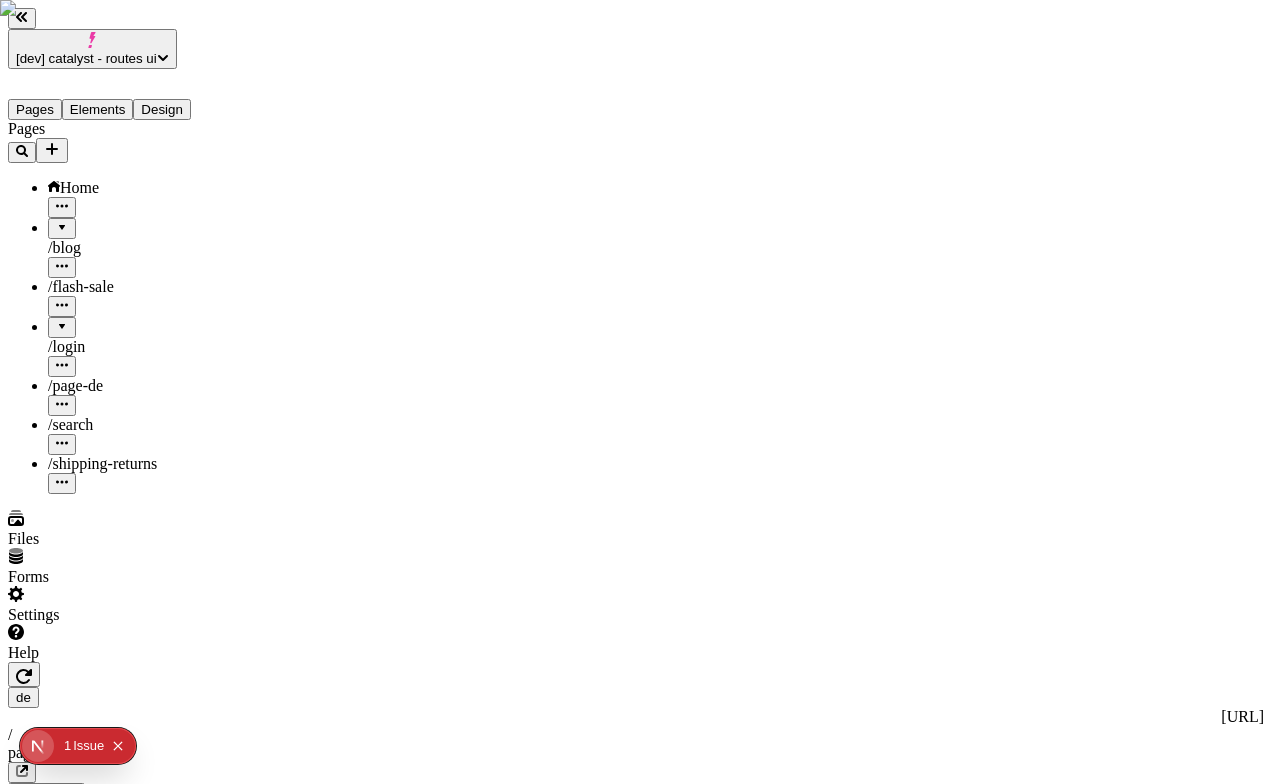 click on "/page-de" at bounding box center (96, 1948) 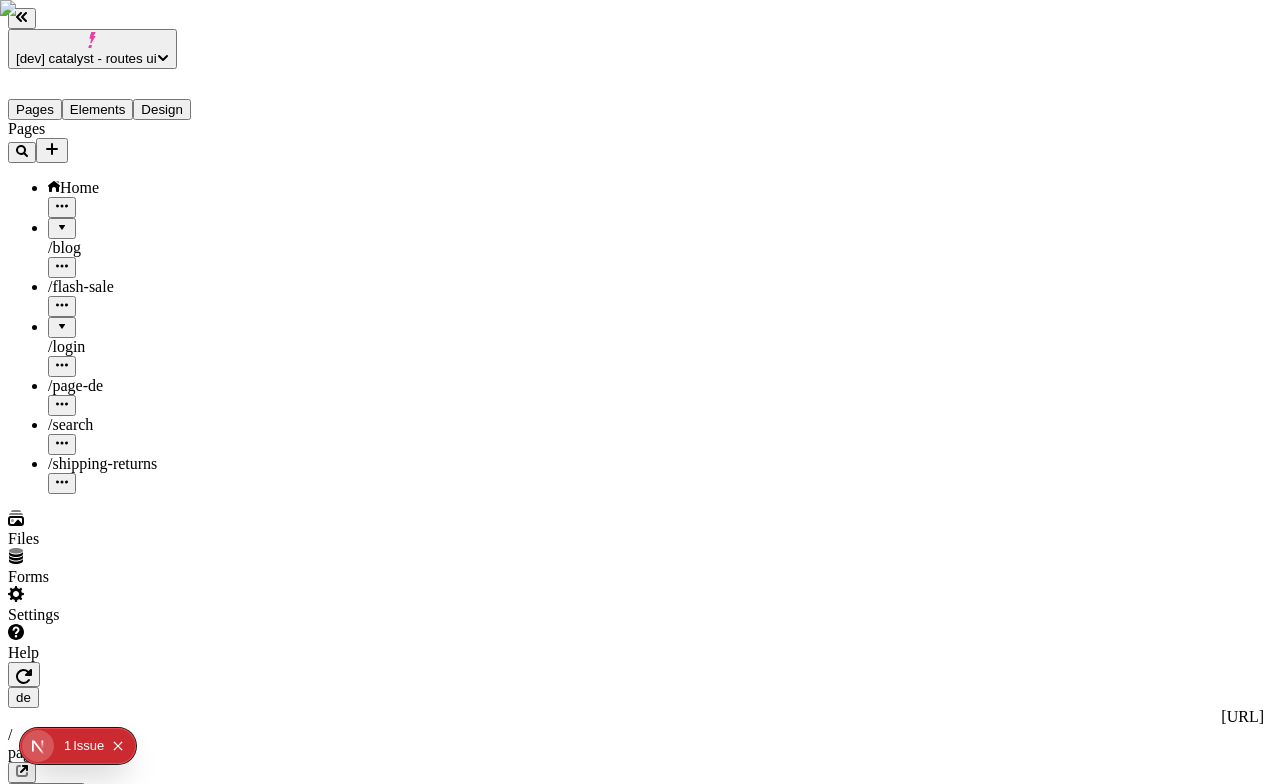click at bounding box center [62, 405] 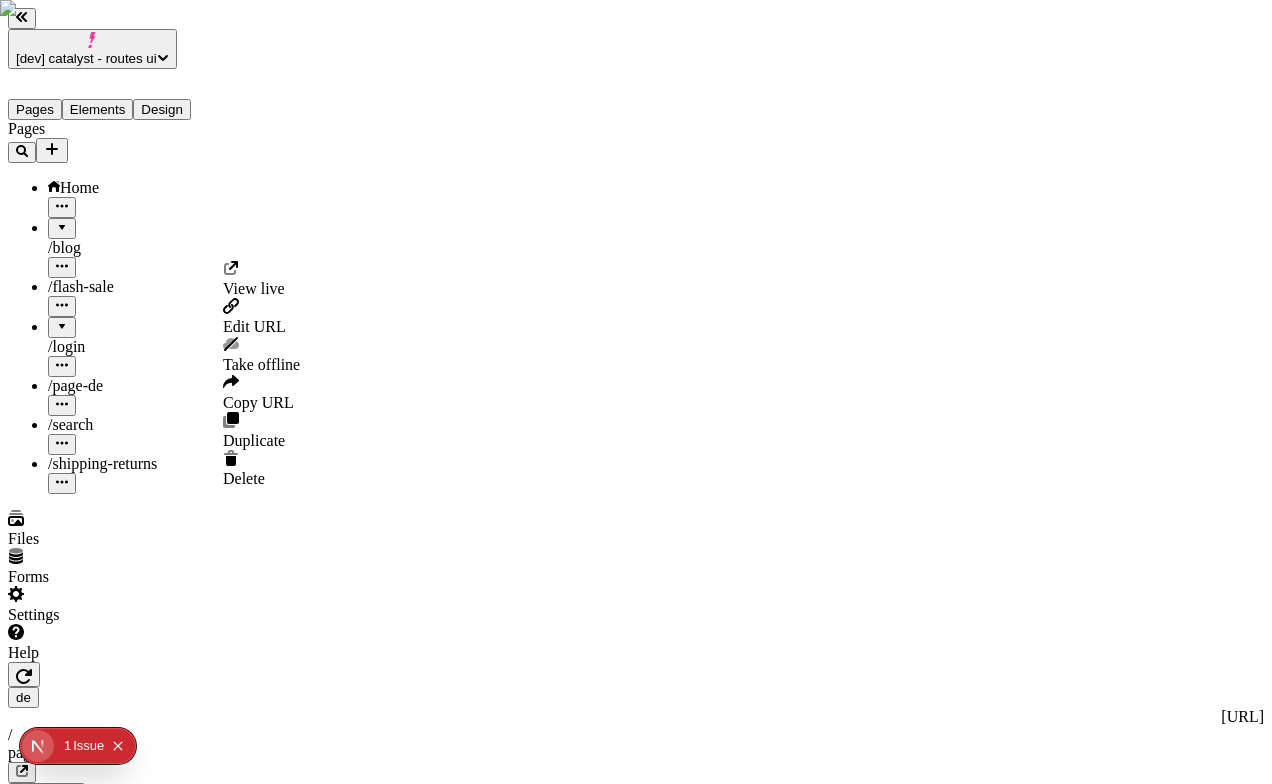 click on "/page-de" at bounding box center [96, 1948] 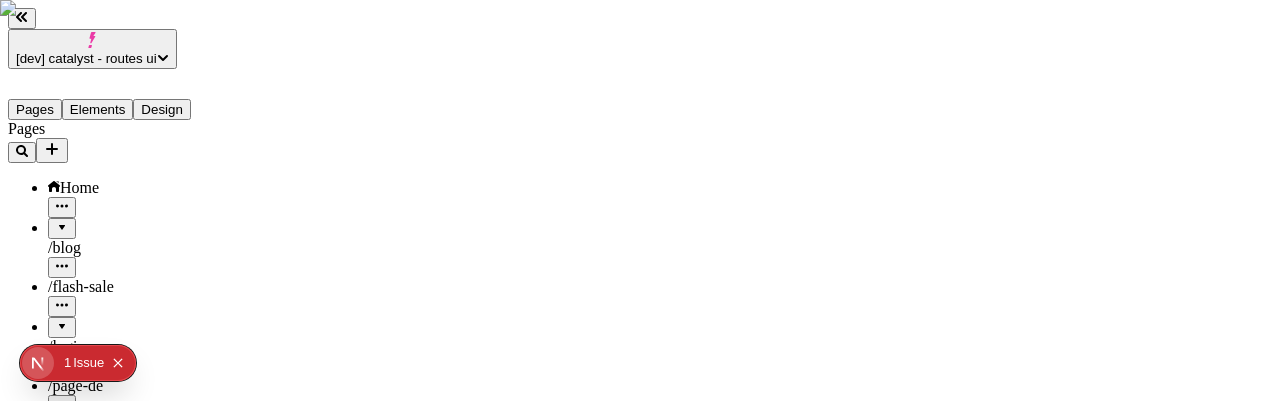 click on "/page-de" at bounding box center (96, 1834) 